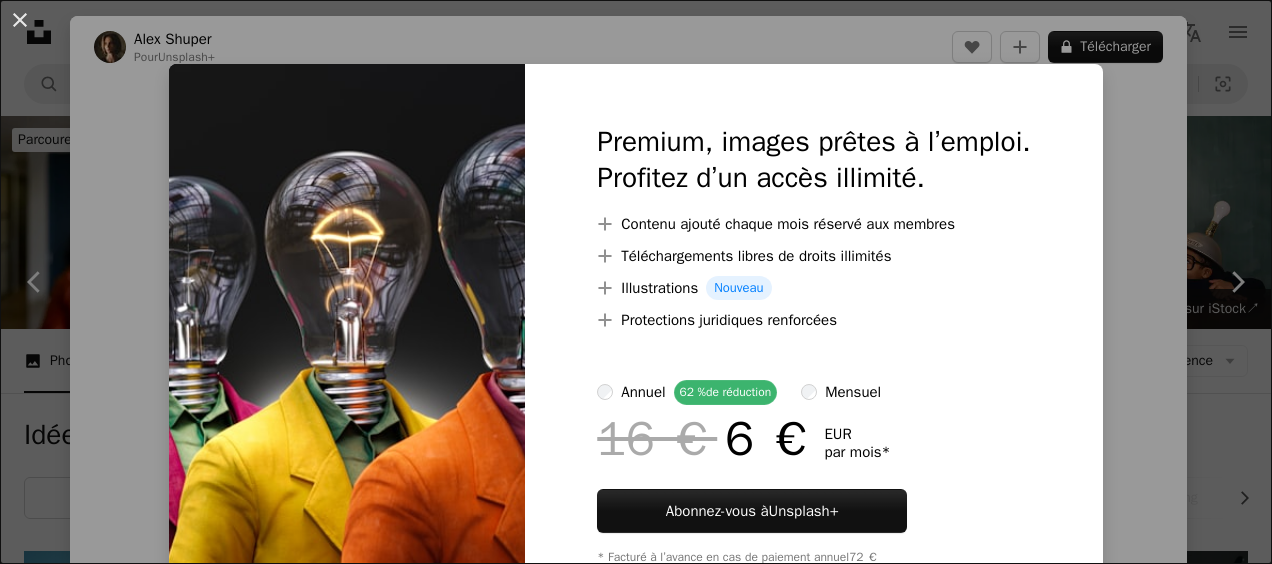 scroll, scrollTop: 596, scrollLeft: 0, axis: vertical 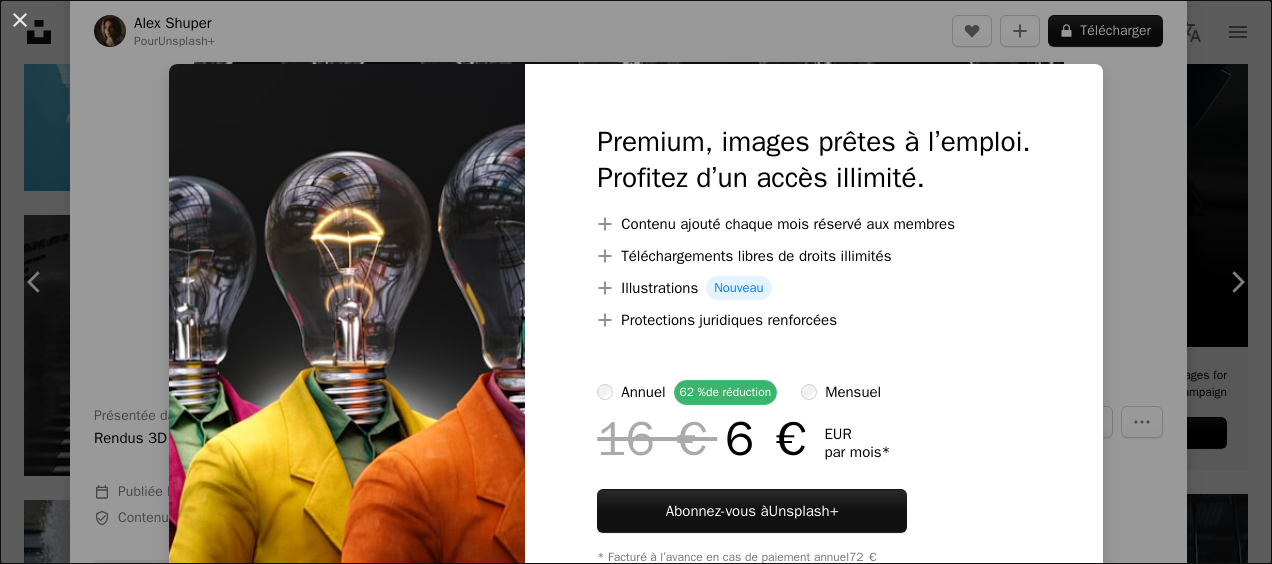 click on "An X shape Premium, images prêtes à l’emploi. Profitez d’un accès illimité. A plus sign Contenu ajouté chaque mois réservé aux membres A plus sign Téléchargements libres de droits illimités A plus sign Illustrations  Nouveau A plus sign Protections juridiques renforcées annuel 62 %  de réduction mensuel 16 €   6 € EUR par mois * Abonnez-vous à  Unsplash+ * Facturé à l’avance en cas de paiement annuel  72 € Plus les taxes applicables. Renouvellement automatique. Annuler à tout moment." at bounding box center [636, 282] 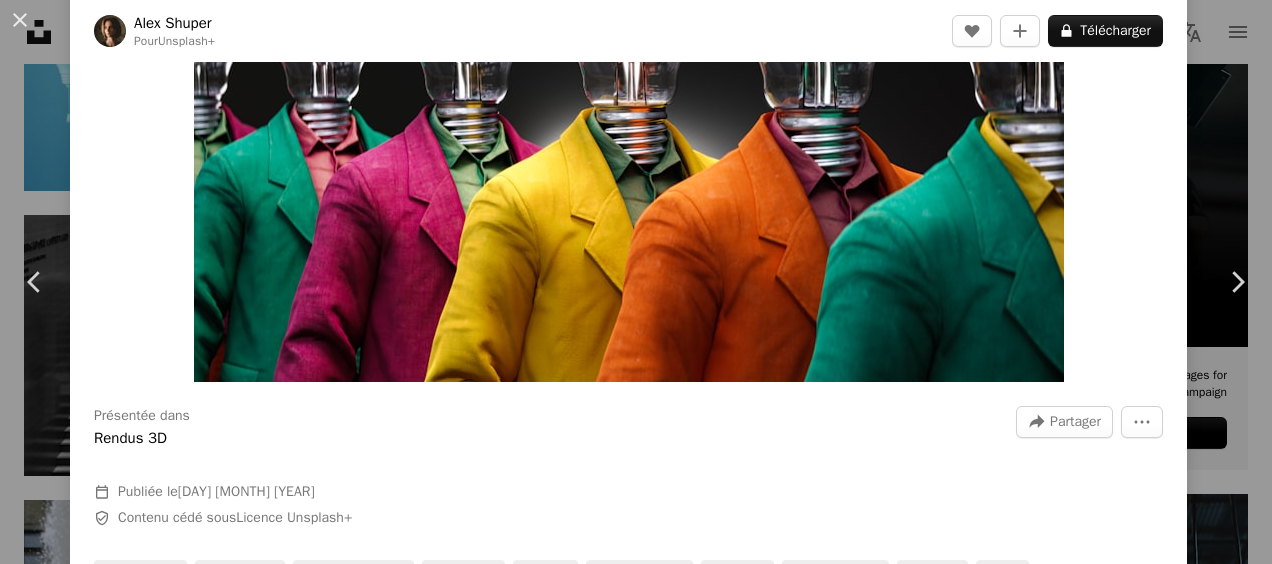 click on "[FIRST] [LAST] Pour [USERNAME]" at bounding box center [636, 282] 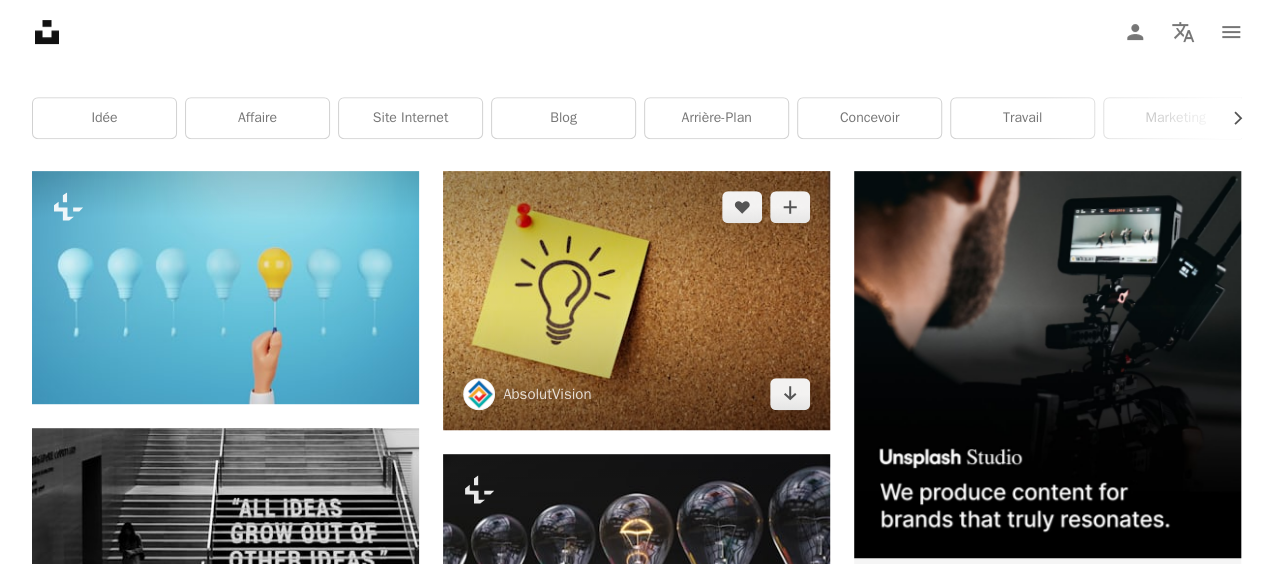 scroll, scrollTop: 384, scrollLeft: 0, axis: vertical 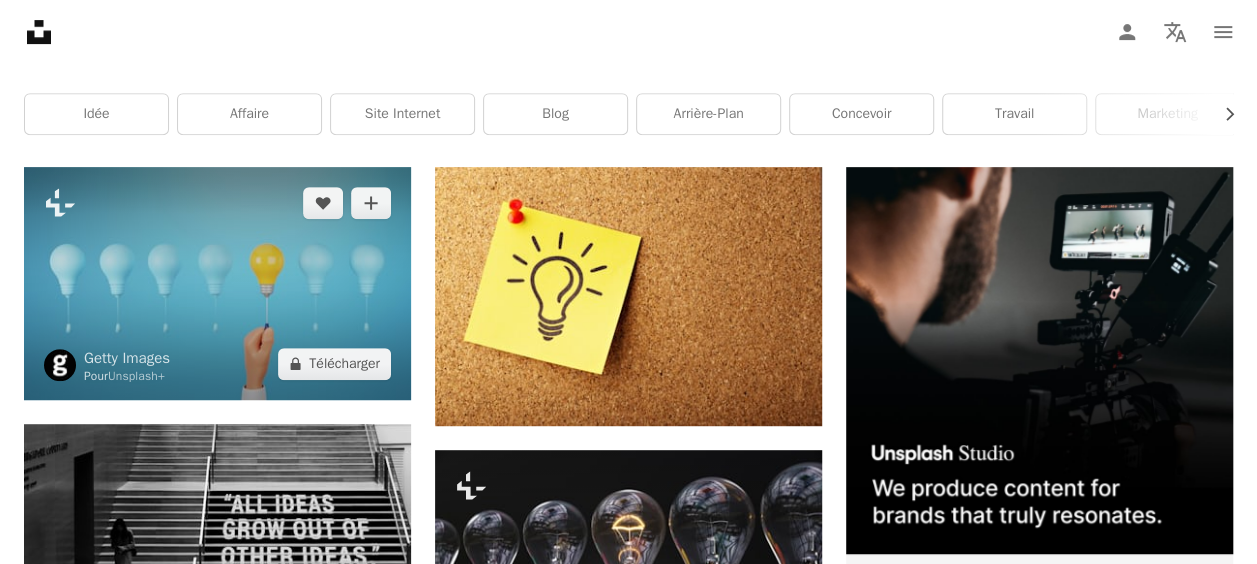 click at bounding box center (217, 283) 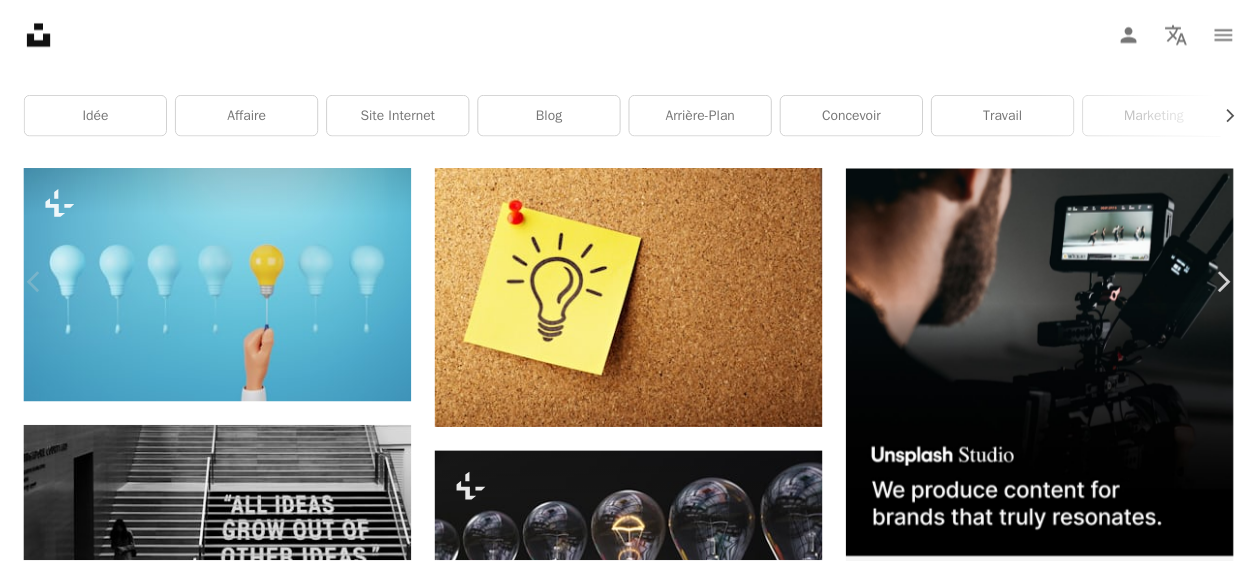 scroll, scrollTop: 564, scrollLeft: 0, axis: vertical 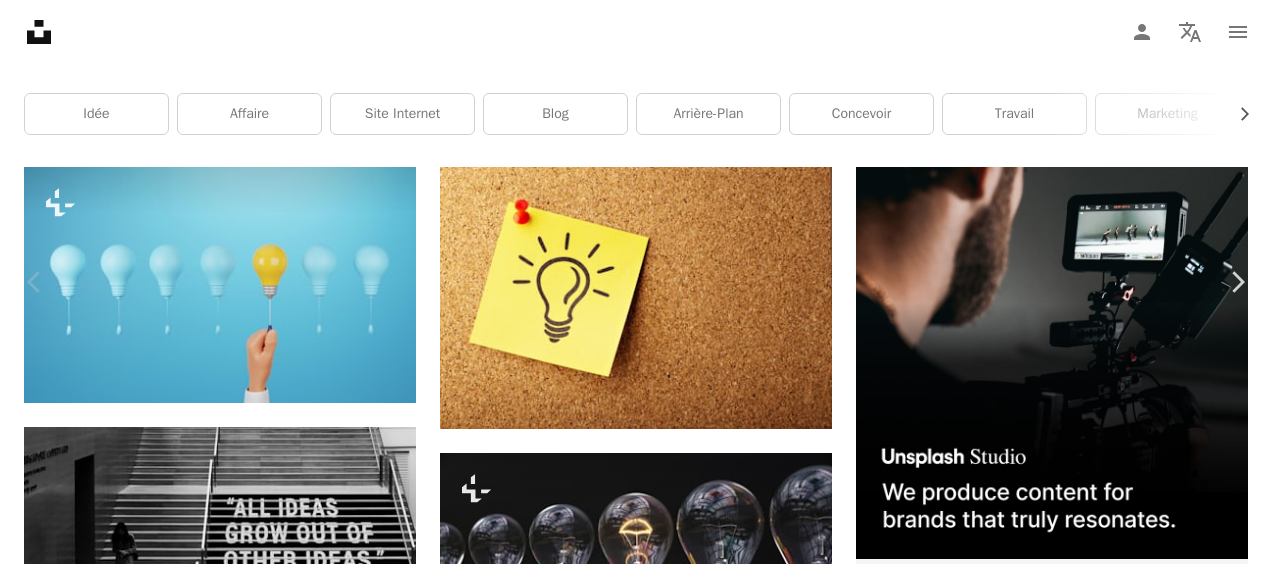 click on "An X shape Chevron left Chevron right Getty Images Pour Unsplash+ A heart A plus sign A lock Télécharger Zoom in A forward-right arrow Partager More Actions Calendar outlined Publiée le 24 avril 2023 Safety Contenu cédé sous Licence Unsplash+ affaire succès électricité créativité signe Idées enveloppe choix occasion réflexion imagination une personne Concepts rougeoyant main humaine illuminé Équipement électrique Production de carburant et d’électricité Contrastes Arrière-plans Images associées Plus sign for Unsplash+ A heart A plus sign A. C. Pour Unsplash+ A lock Télécharger Plus sign for Unsplash+ A heart A plus sign Getty Images Pour Unsplash+ A lock Télécharger Plus sign for Unsplash+ A heart A plus sign [FIRST] [LAST] Pour Unsplash+ A lock Télécharger Plus sign for Unsplash+ A heart A plus sign Getty Images Pour Unsplash+ A lock Télécharger Plus sign for Unsplash+ A heart" at bounding box center [636, 4278] 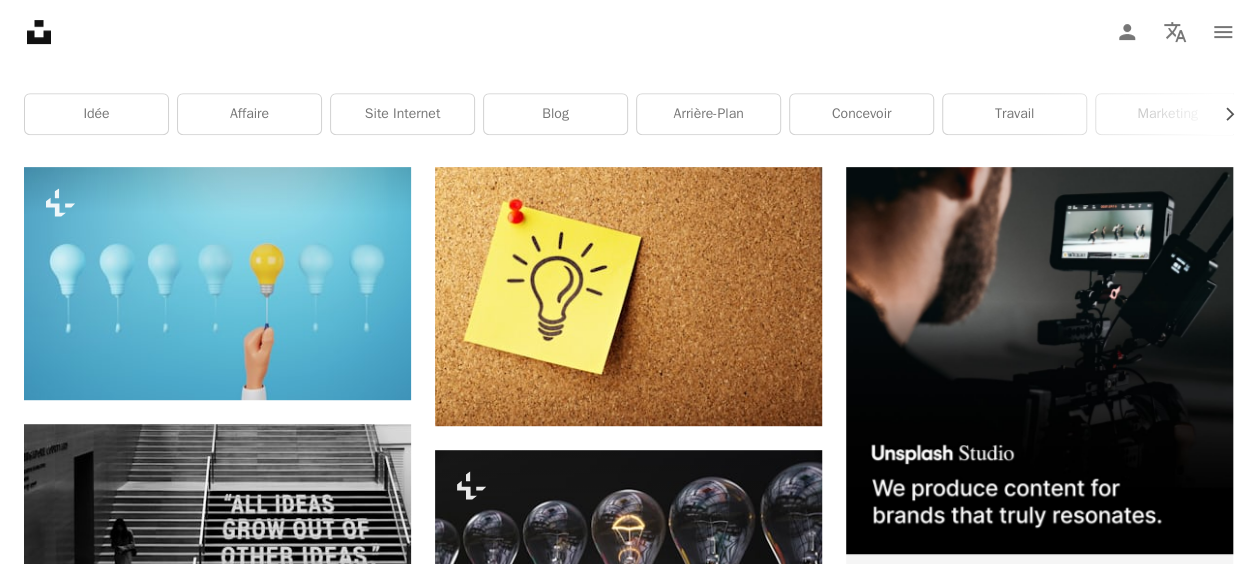 scroll, scrollTop: 0, scrollLeft: 0, axis: both 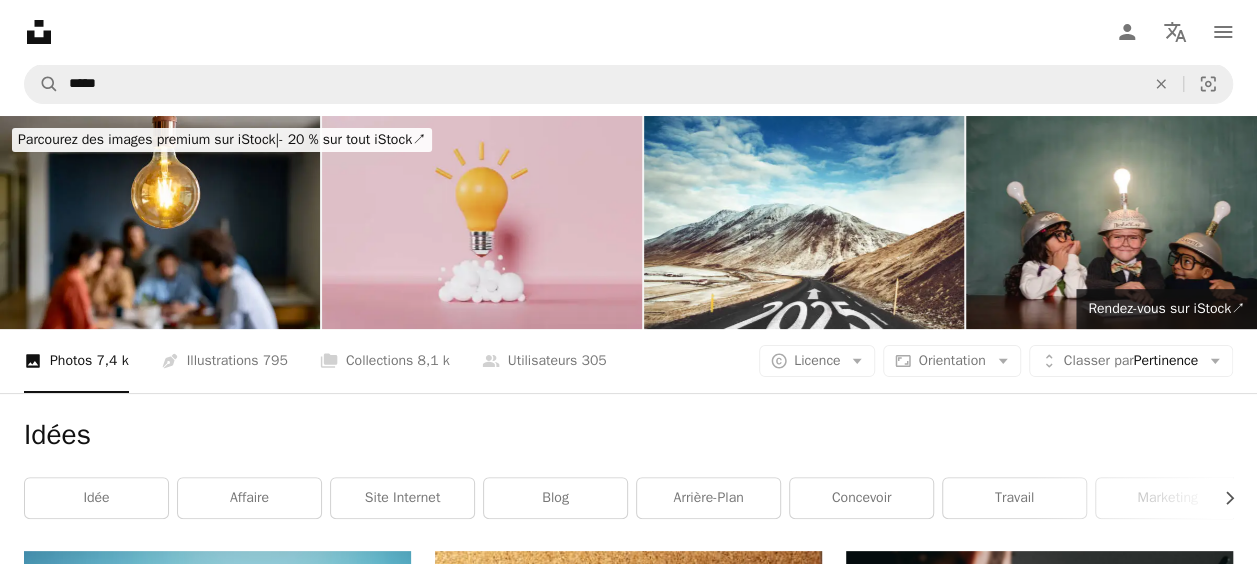 click on "A photo Photos   7,4 k Pen Tool Illustrations   795 A stack of folders Collections   8,1 k A group of people Utilisateurs   305 A copyright icon © Licence Arrow down Aspect ratio Orientation Arrow down Unfold Classer par  Pertinence Arrow down Filters Filtres" at bounding box center (628, 361) 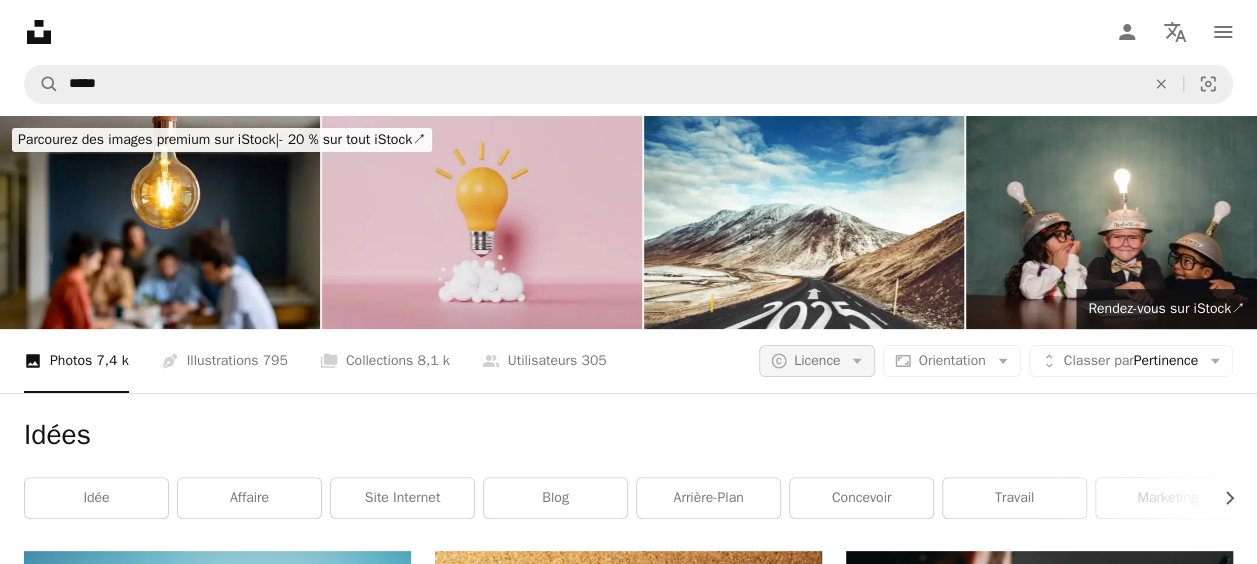 click on "Licence" at bounding box center [817, 360] 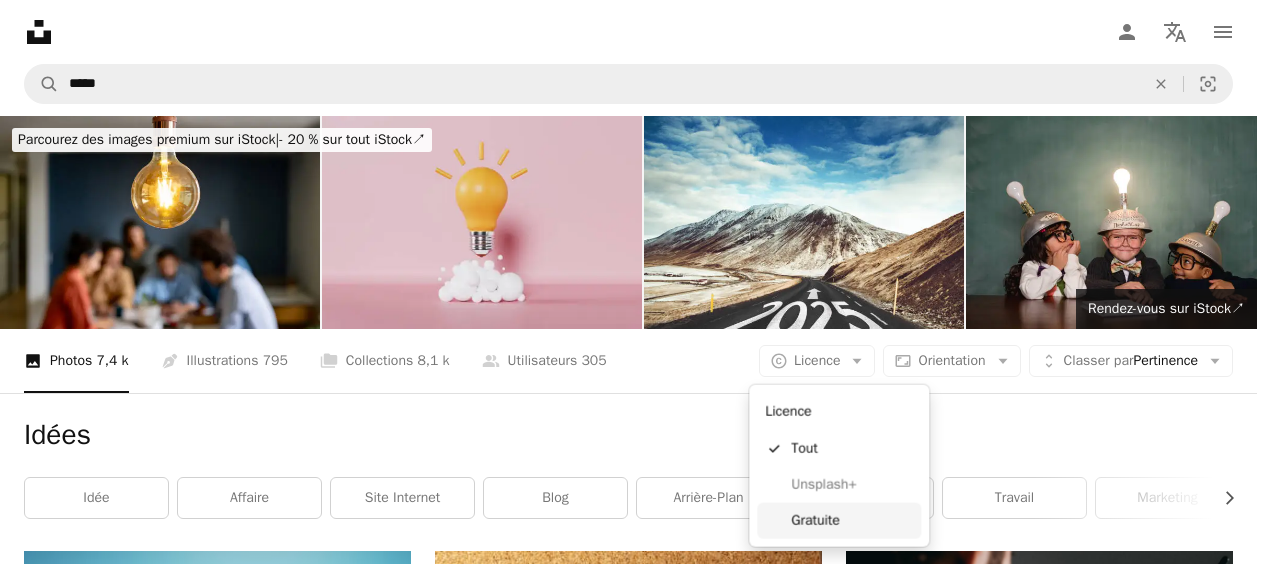click on "Gratuite" at bounding box center (852, 521) 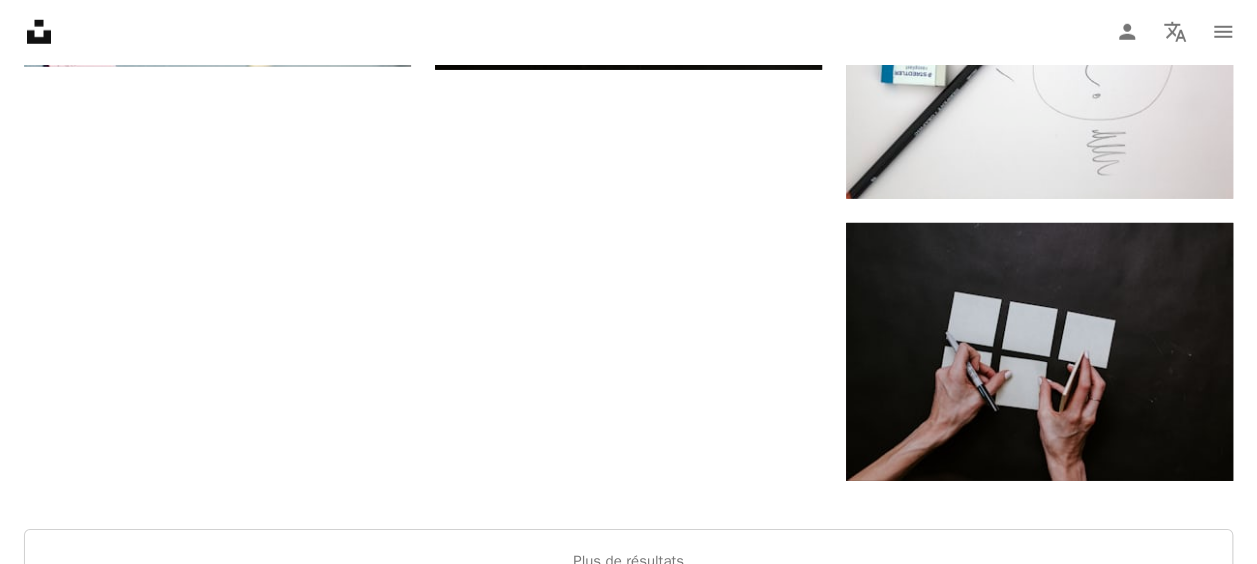scroll, scrollTop: 3040, scrollLeft: 0, axis: vertical 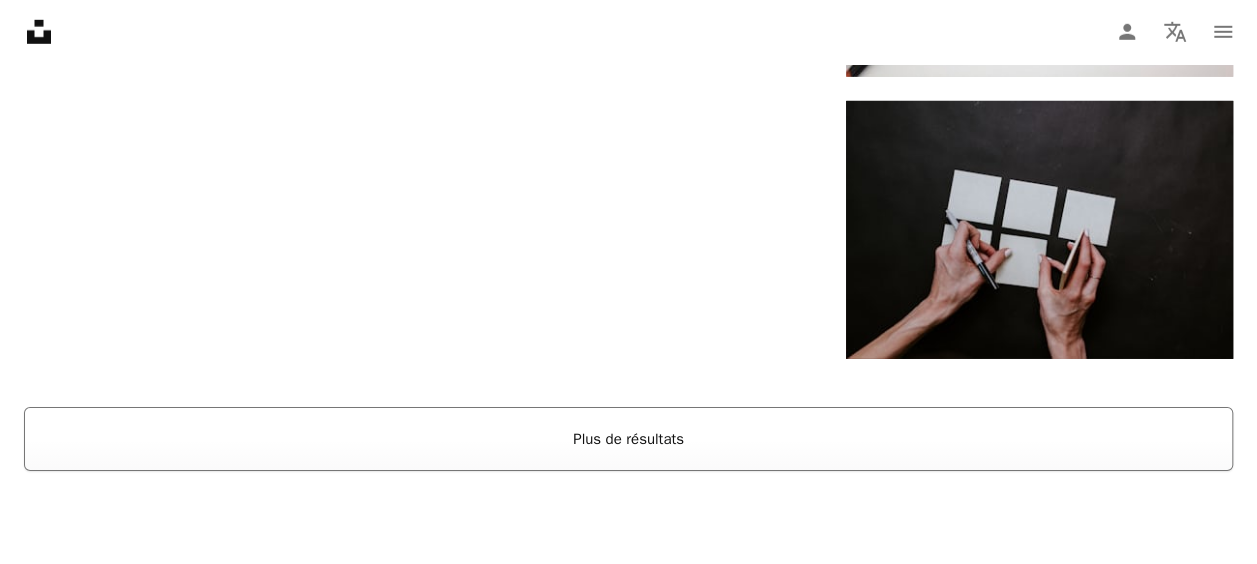 click on "Plus de résultats" at bounding box center (628, 439) 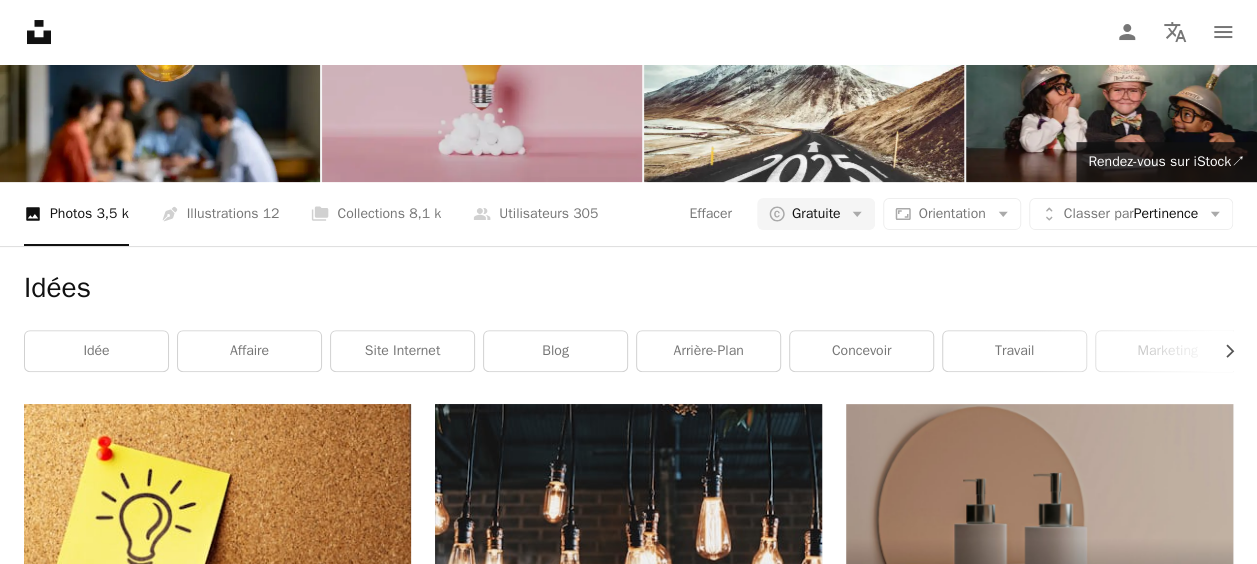 scroll, scrollTop: 0, scrollLeft: 0, axis: both 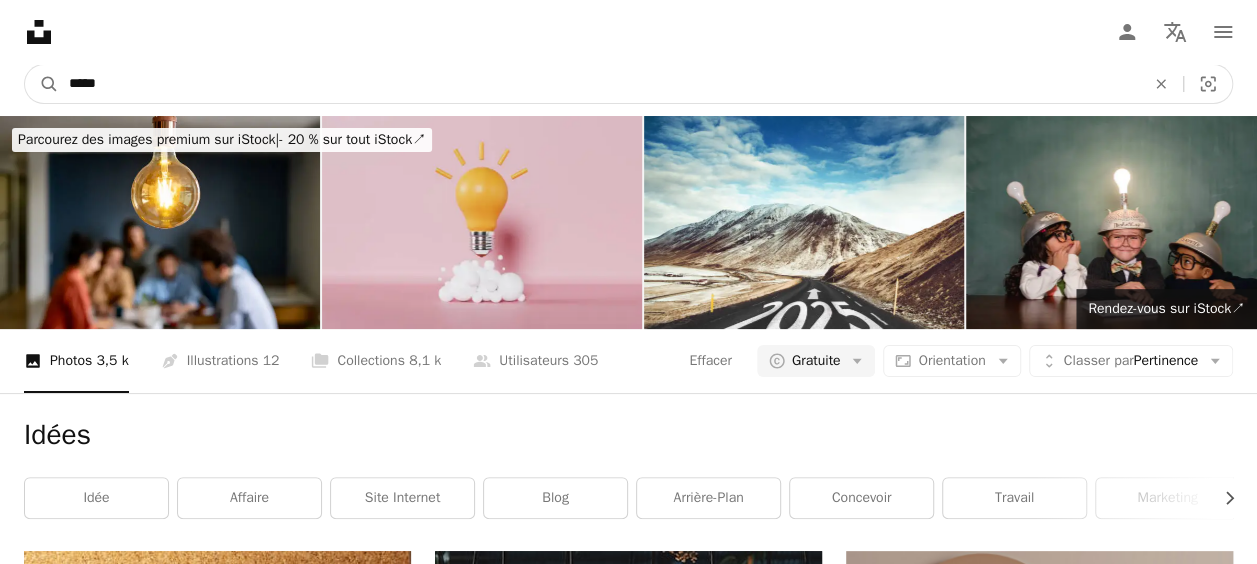 click on "*****" at bounding box center (599, 84) 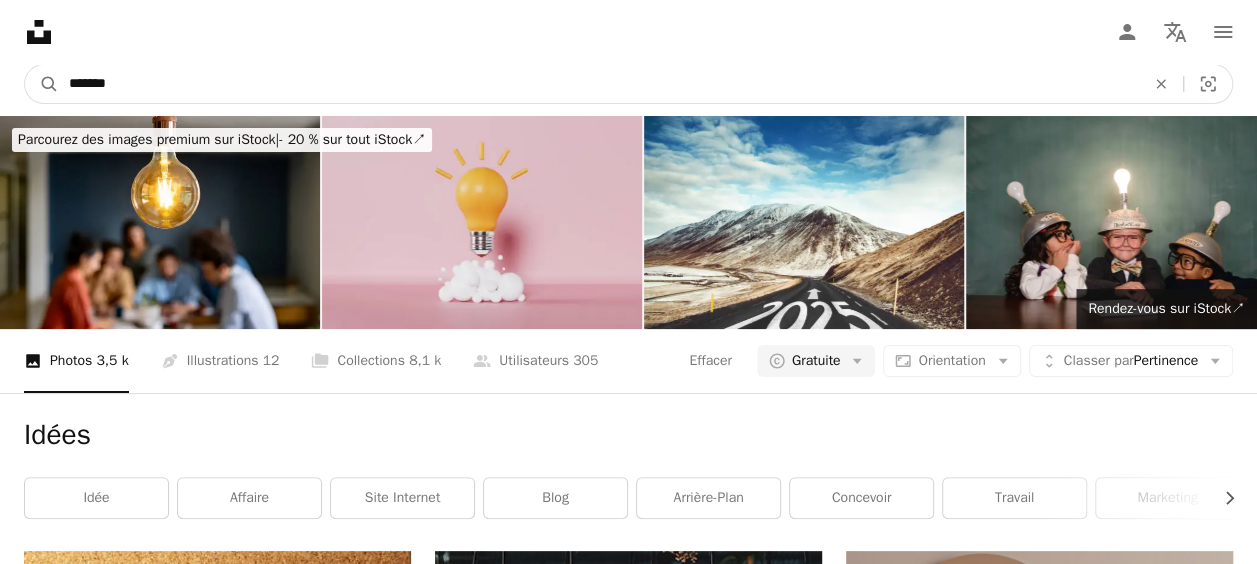 type on "*******" 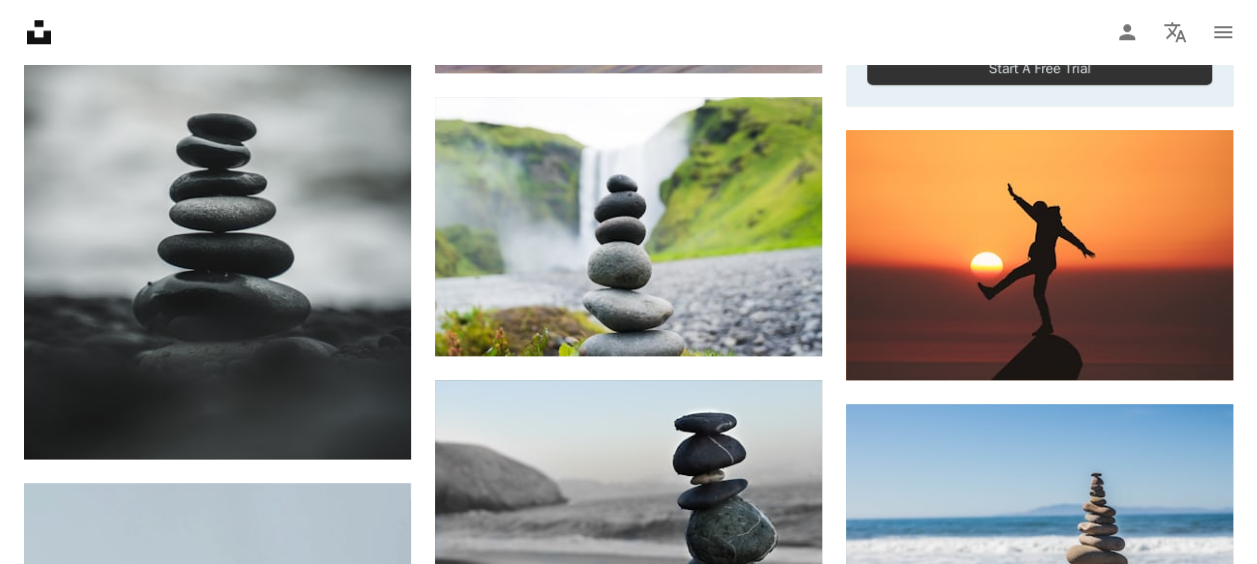 scroll, scrollTop: 954, scrollLeft: 0, axis: vertical 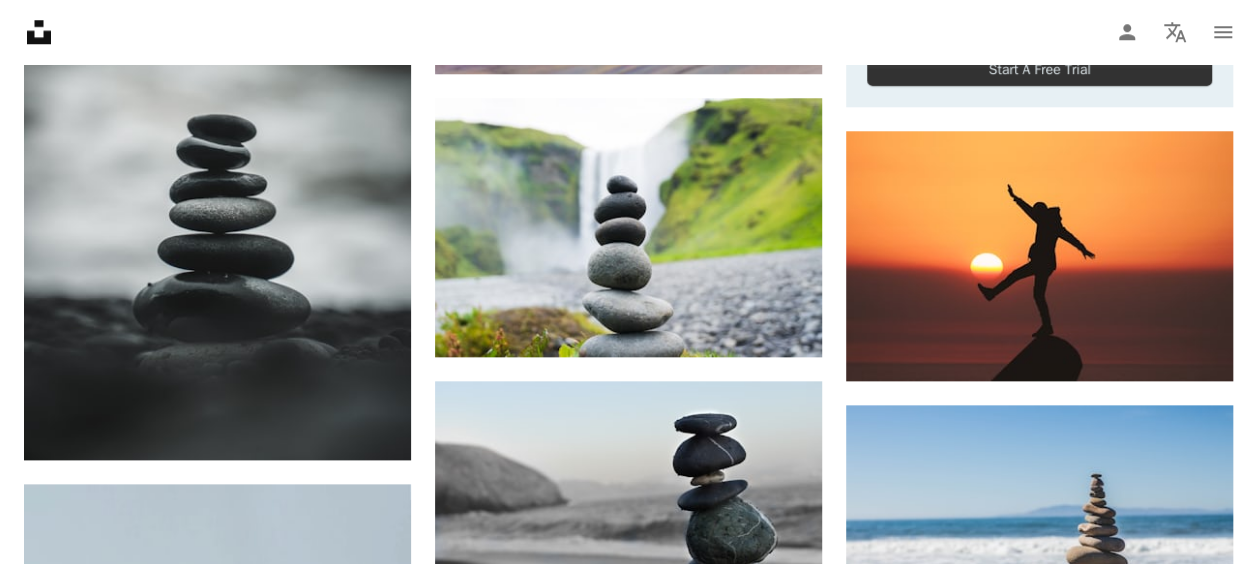 click on "–– ––– –––  –– ––– –  ––– –––  ––––  –   – –– –––  – – ––– –– –– –––– –– Manage and sell your services Start A Free Trial" at bounding box center (1039, 45) 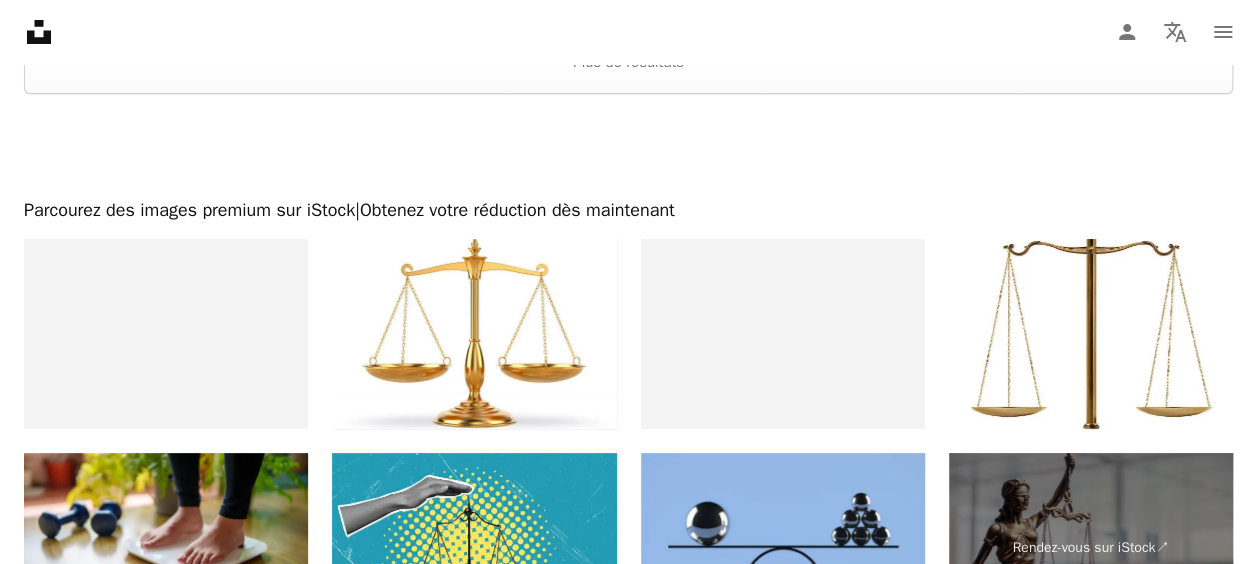 scroll, scrollTop: 3611, scrollLeft: 0, axis: vertical 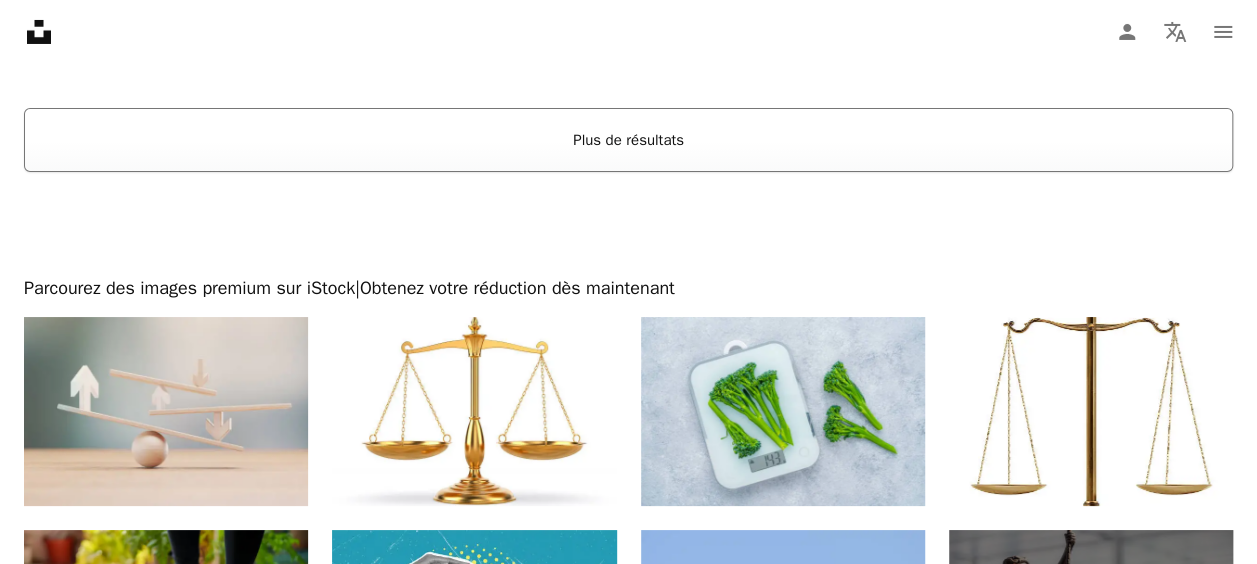click on "Plus de résultats" at bounding box center [628, 140] 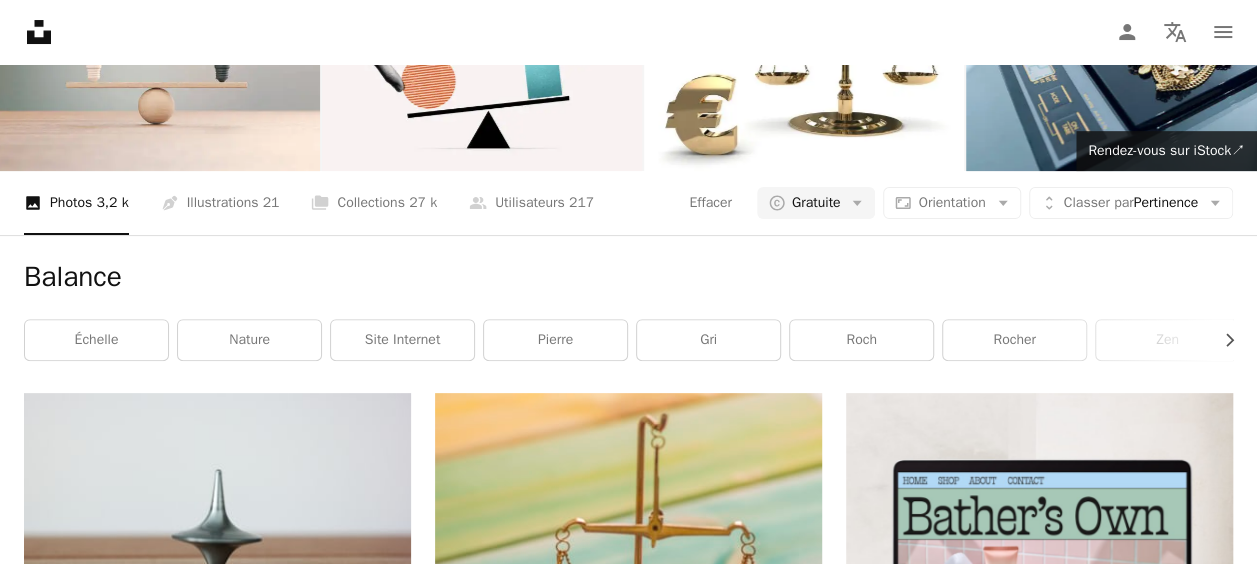 scroll, scrollTop: 0, scrollLeft: 0, axis: both 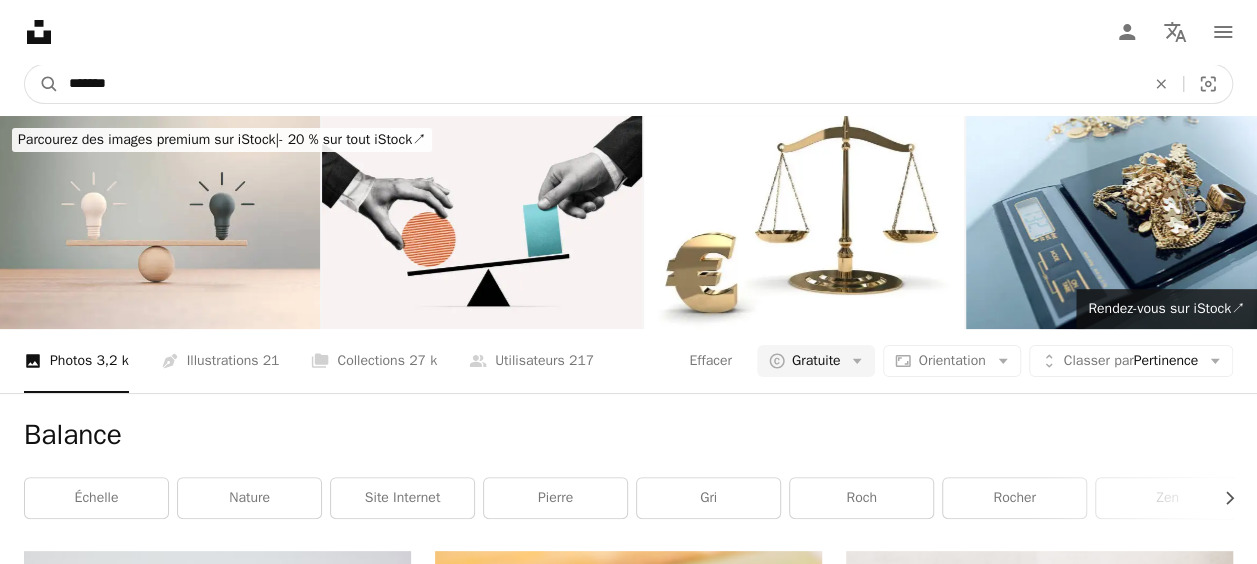 click on "*******" at bounding box center (599, 84) 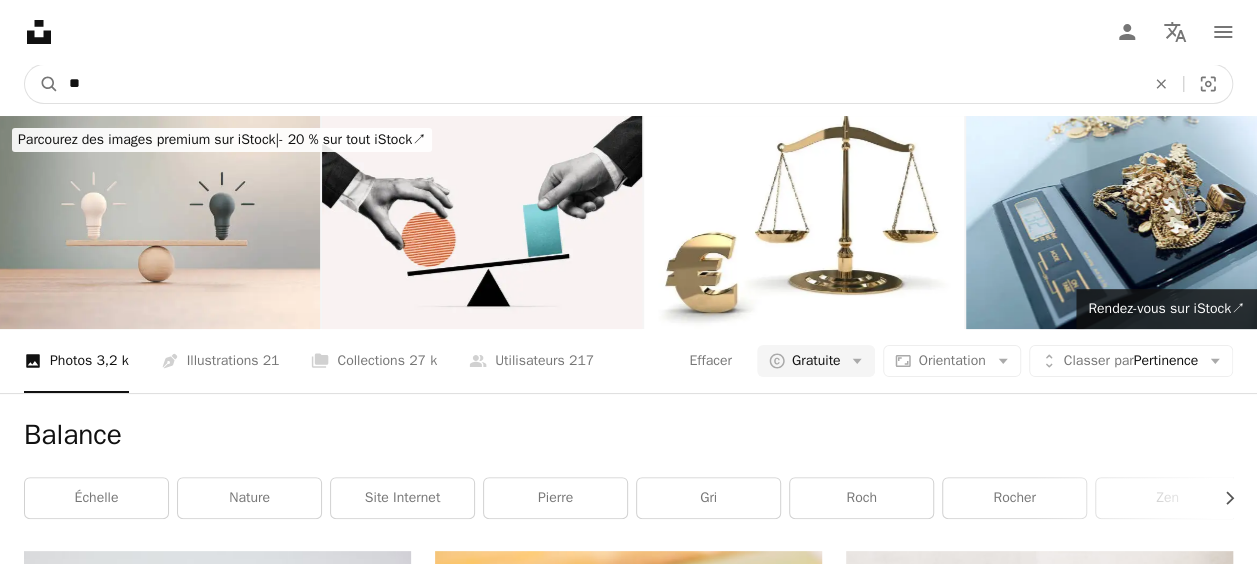 type on "**" 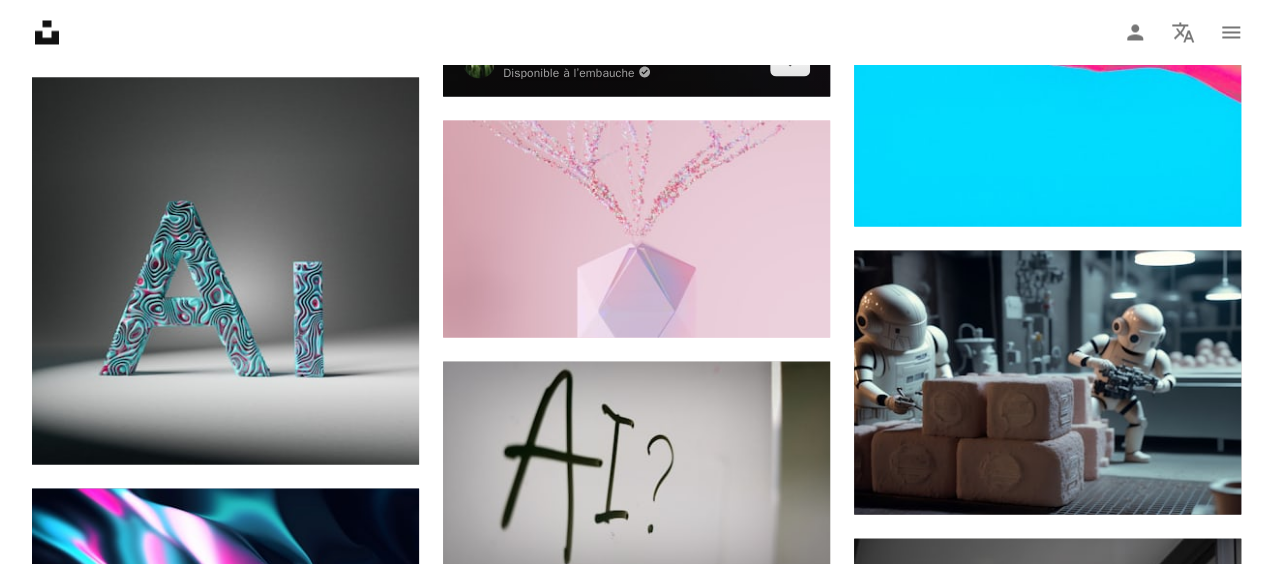 scroll, scrollTop: 1582, scrollLeft: 0, axis: vertical 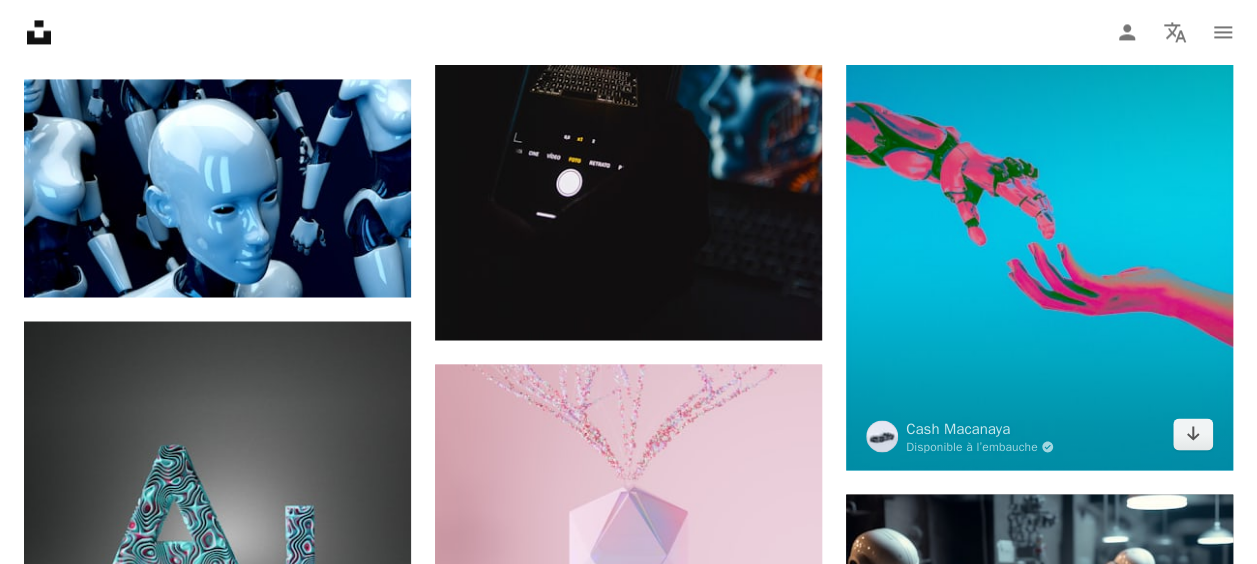 click at bounding box center [1039, 228] 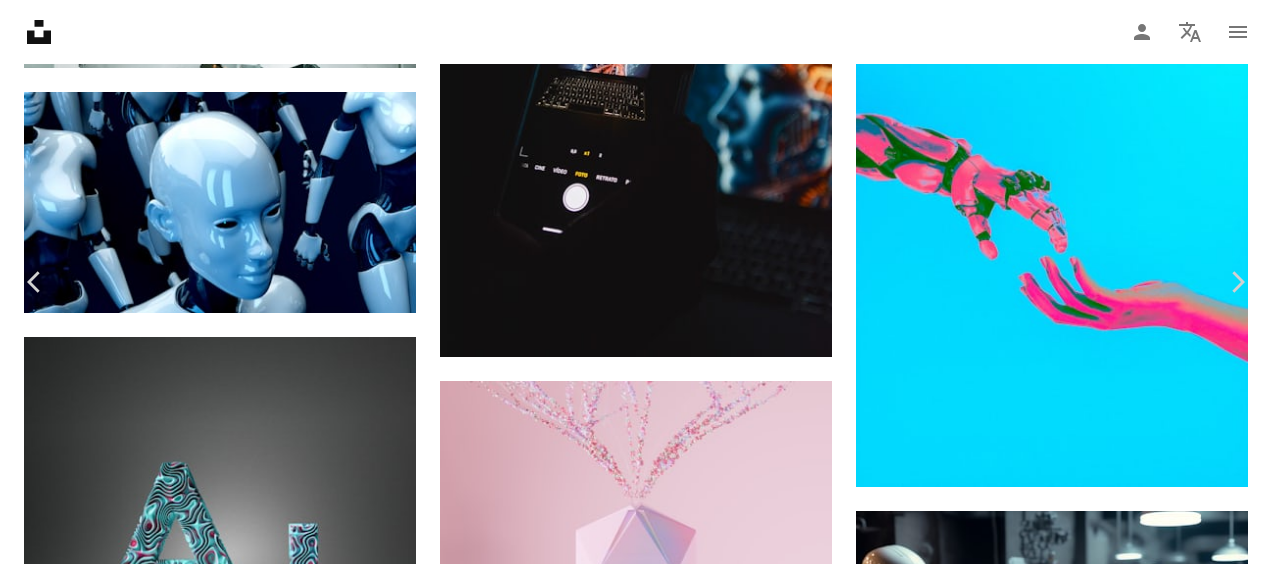 scroll, scrollTop: 68, scrollLeft: 0, axis: vertical 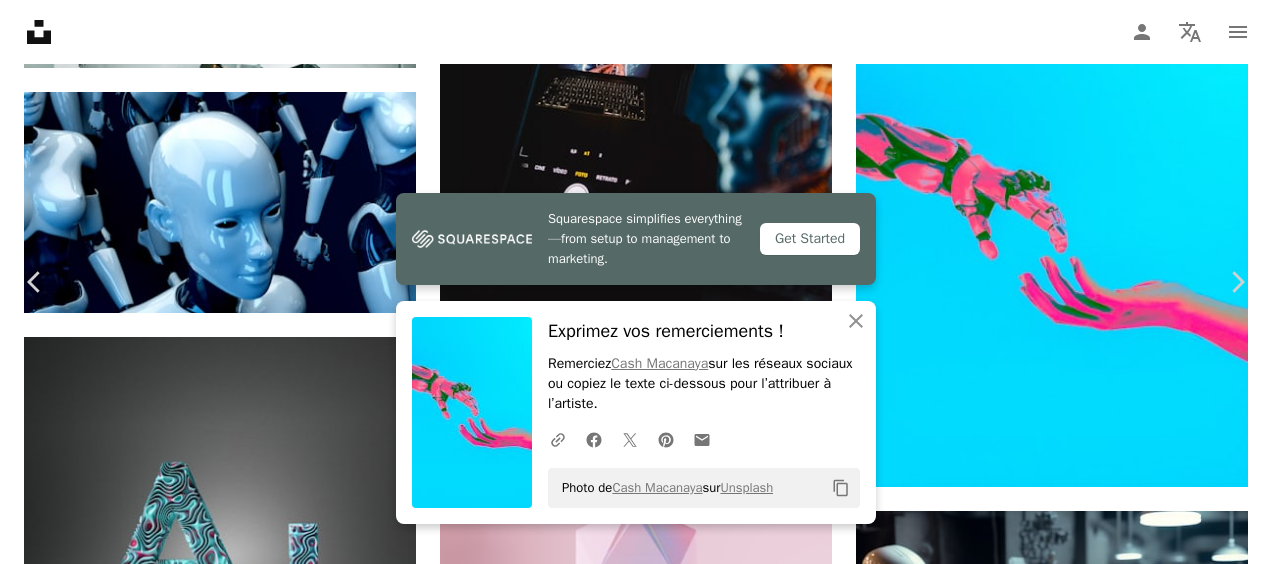 click on "Copy content" at bounding box center (841, 488) 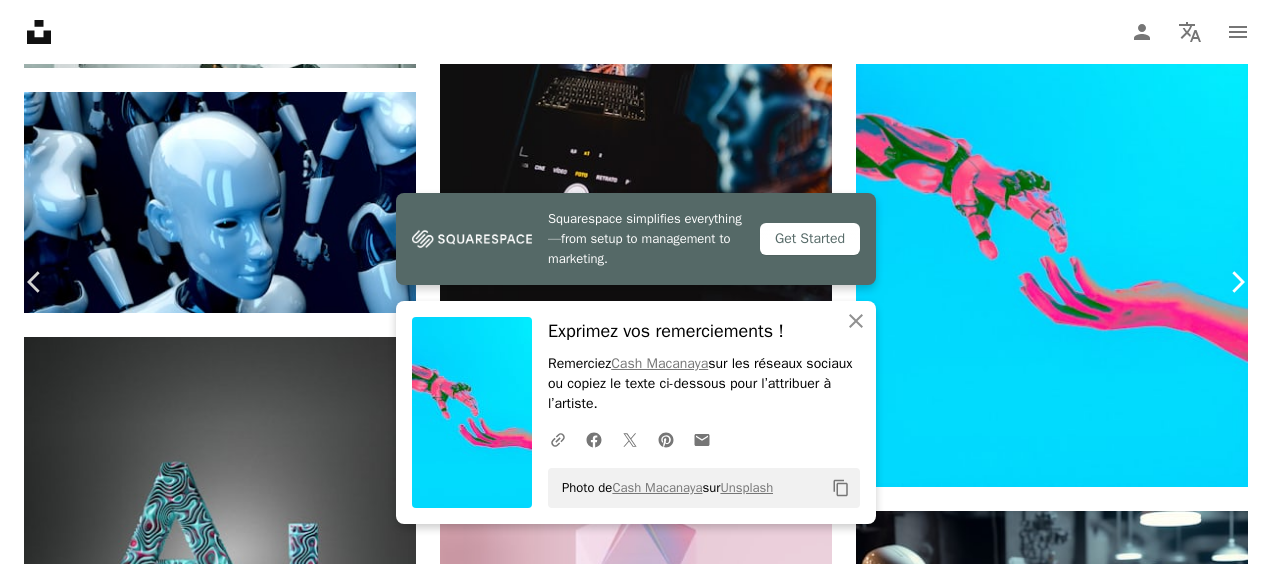 click on "Chevron right" at bounding box center (1237, 282) 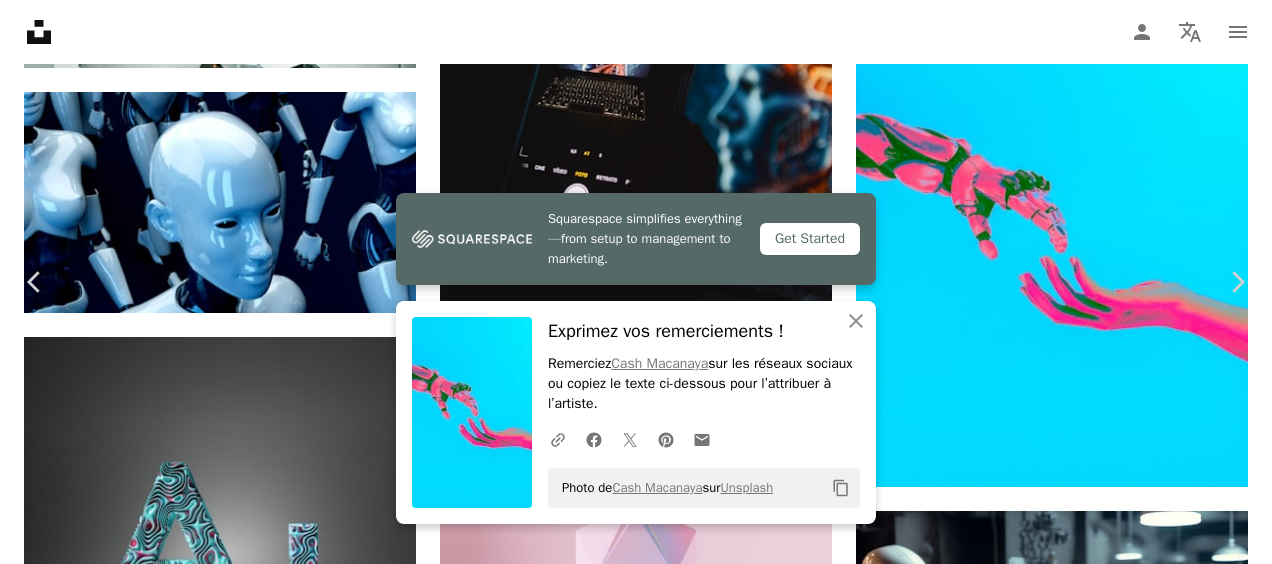 click on "An X shape" at bounding box center (20, 20) 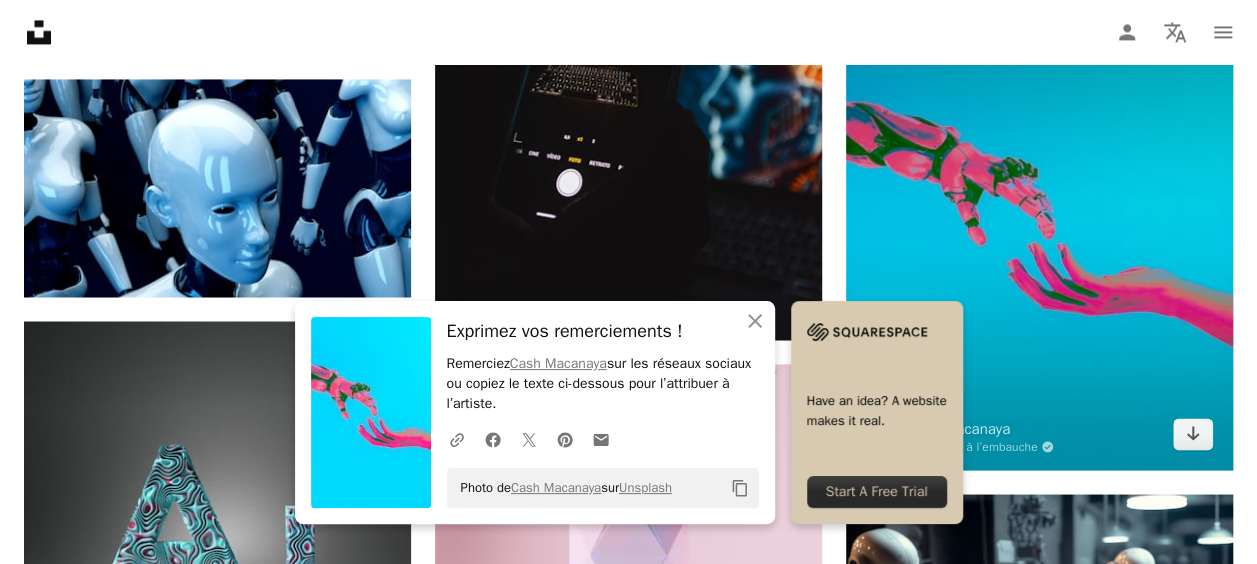 click at bounding box center (1039, 228) 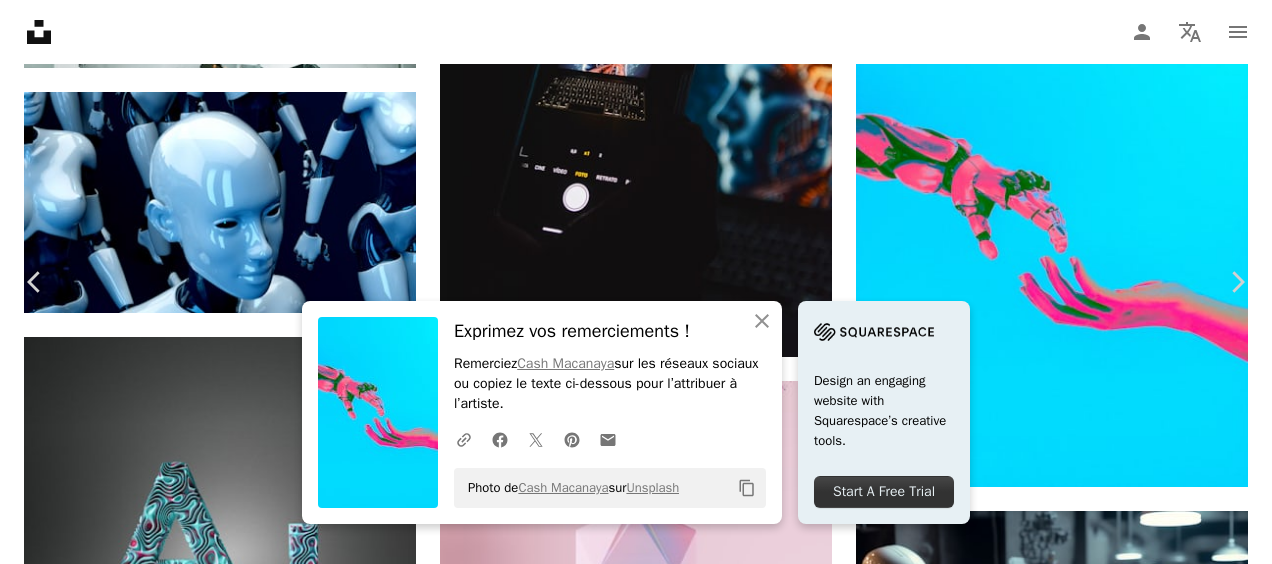 scroll, scrollTop: 2294, scrollLeft: 0, axis: vertical 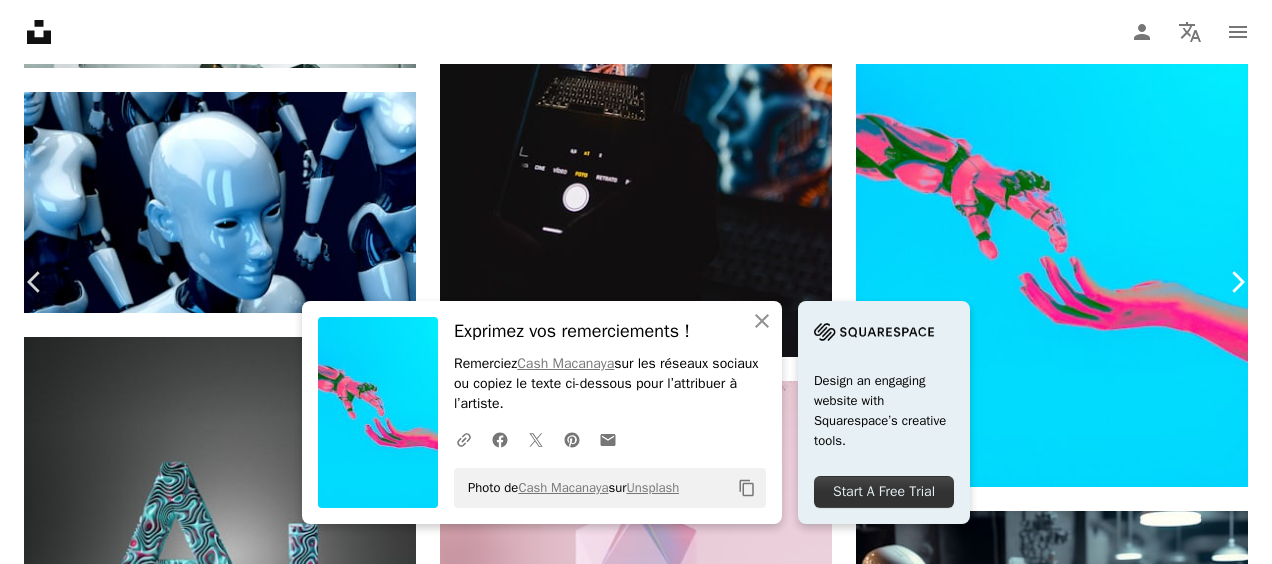 click on "Chevron right" at bounding box center (1237, 282) 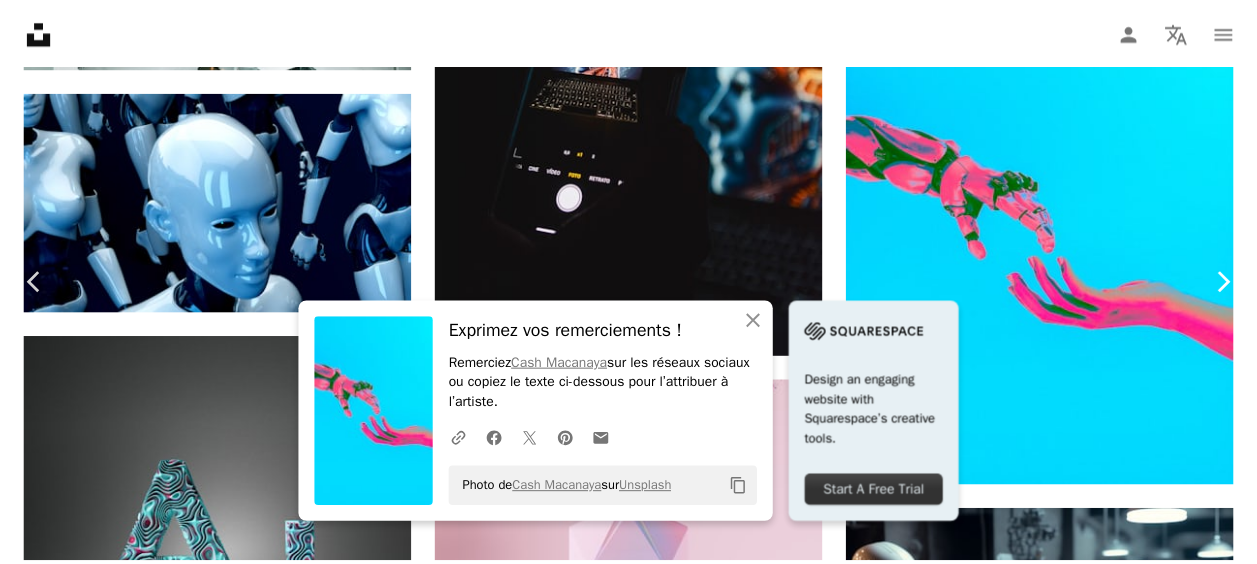 scroll, scrollTop: 0, scrollLeft: 0, axis: both 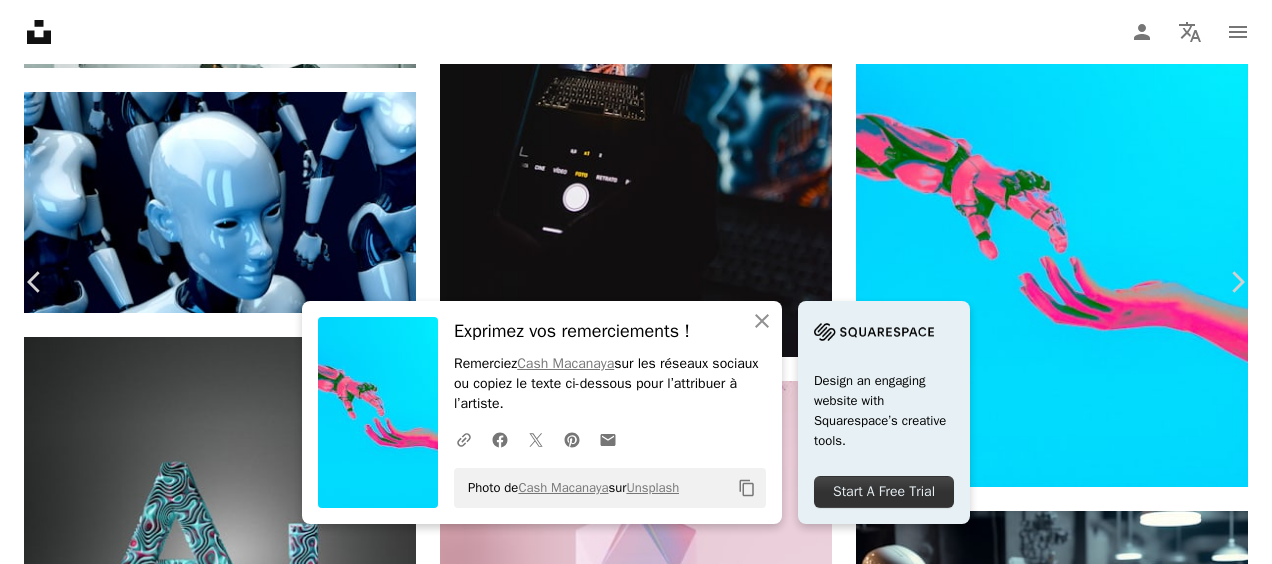 click on "An X shape" at bounding box center (20, 20) 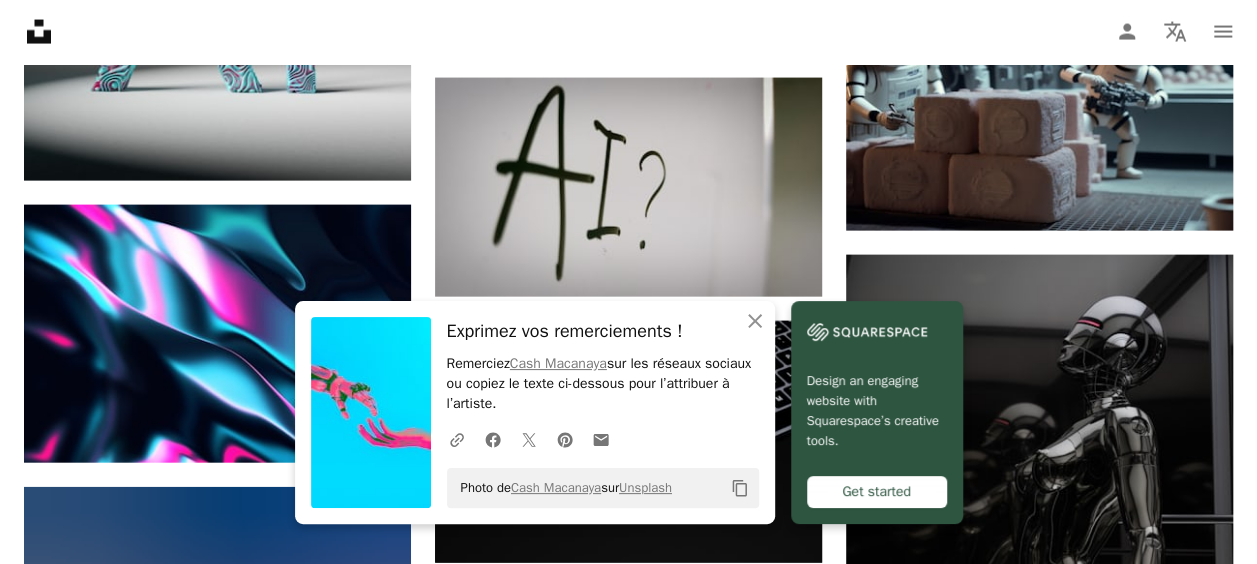 scroll, scrollTop: 2110, scrollLeft: 0, axis: vertical 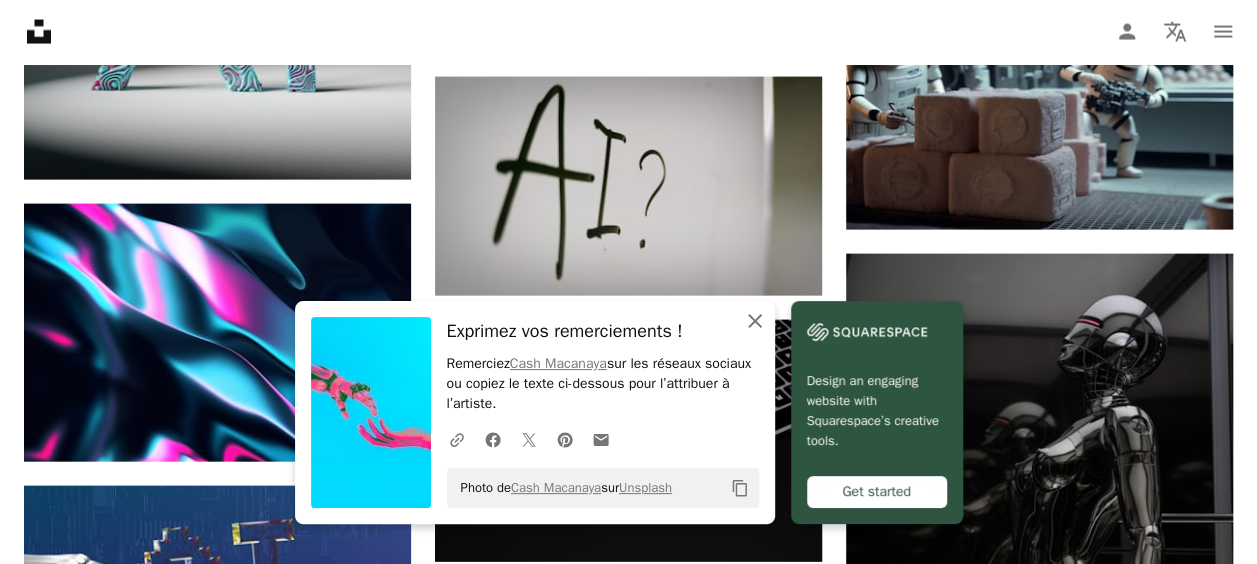 click 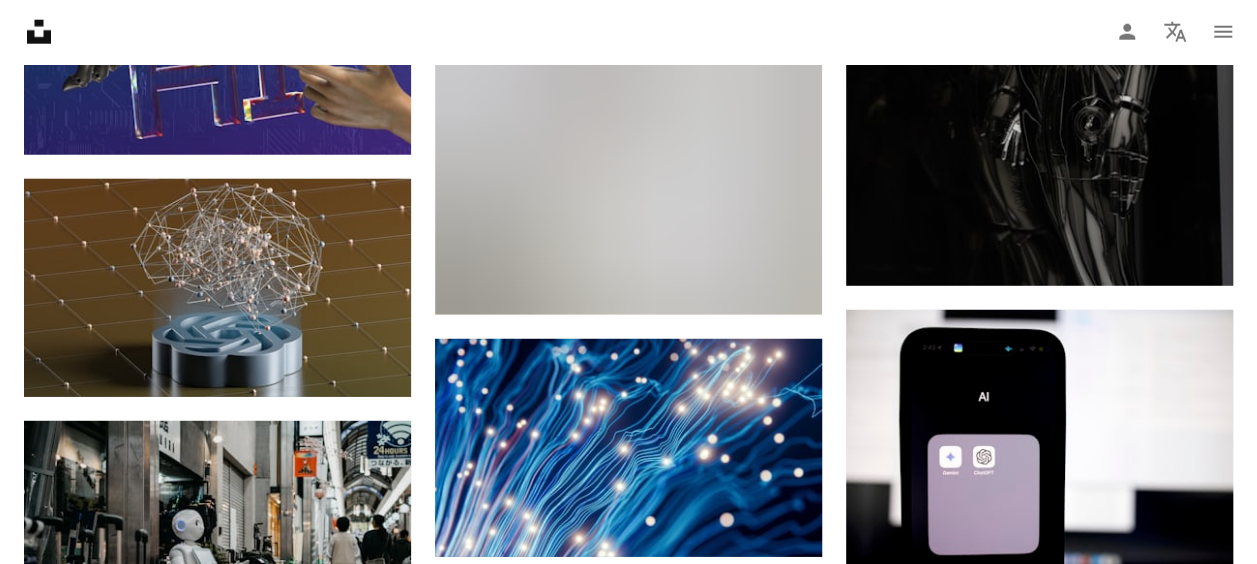 scroll, scrollTop: 2513, scrollLeft: 0, axis: vertical 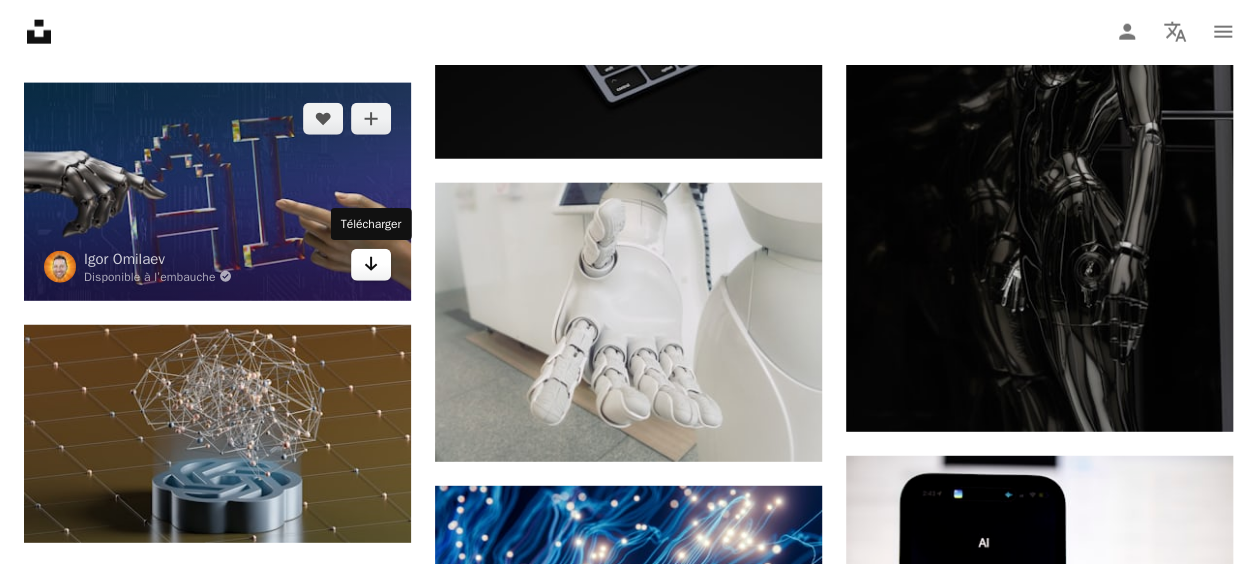 click on "Arrow pointing down" at bounding box center (371, 265) 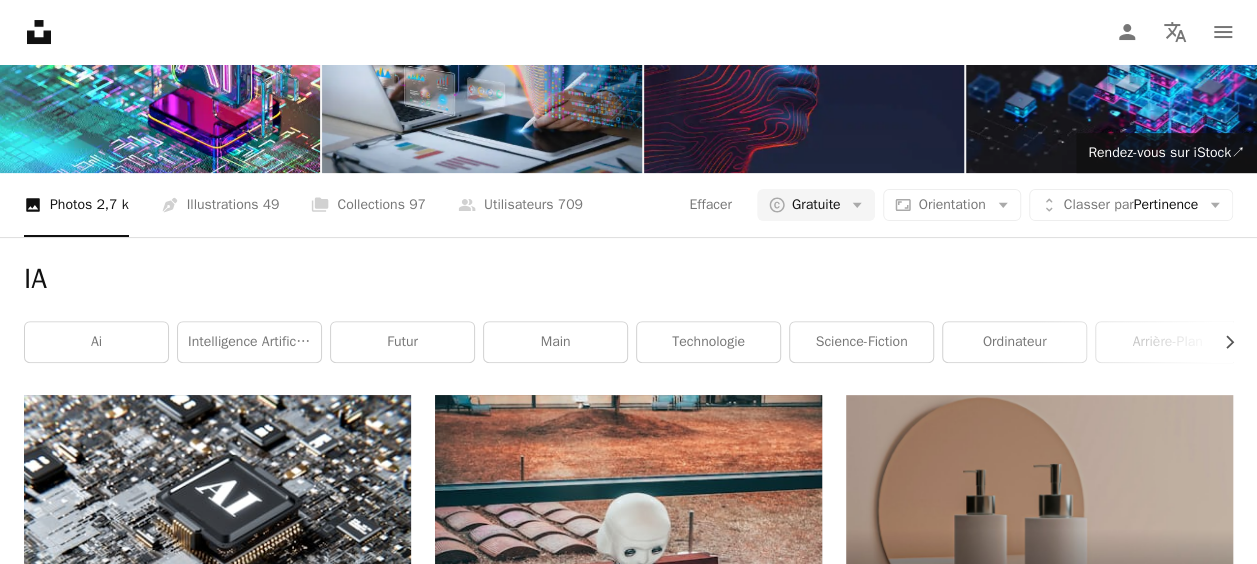 scroll, scrollTop: 0, scrollLeft: 0, axis: both 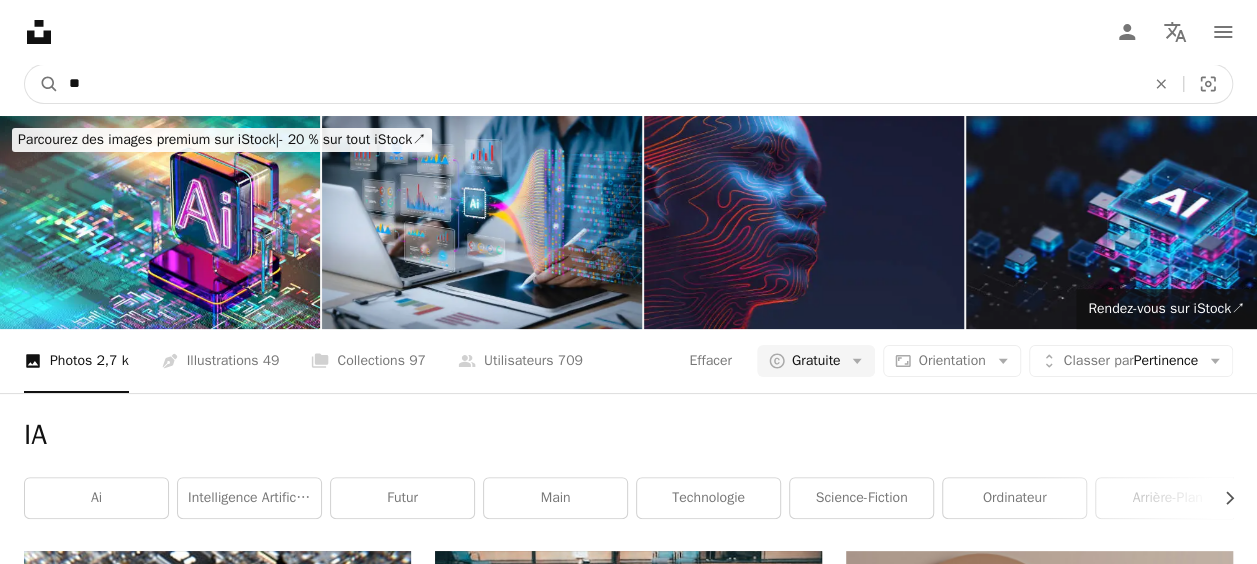 click on "**" at bounding box center (599, 84) 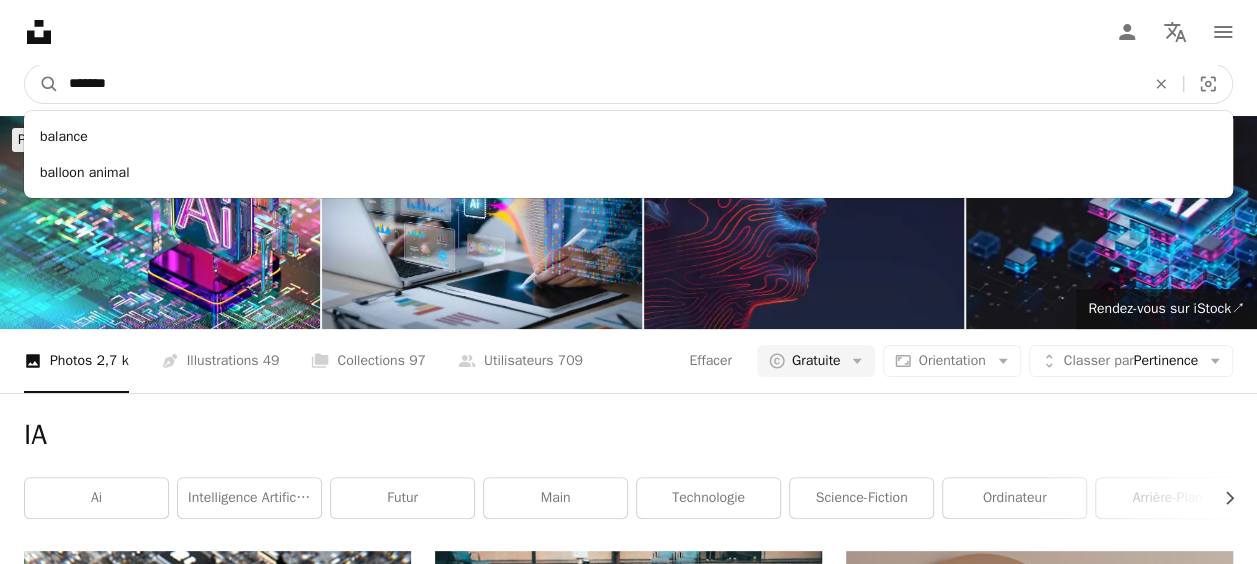 type on "*******" 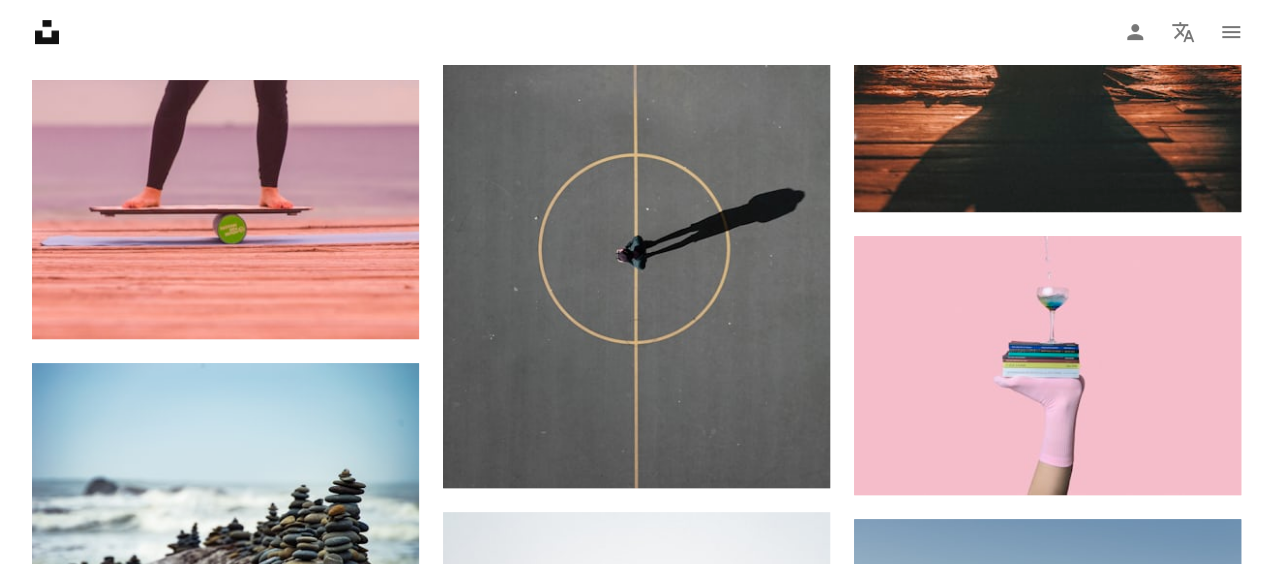 scroll, scrollTop: 4693, scrollLeft: 0, axis: vertical 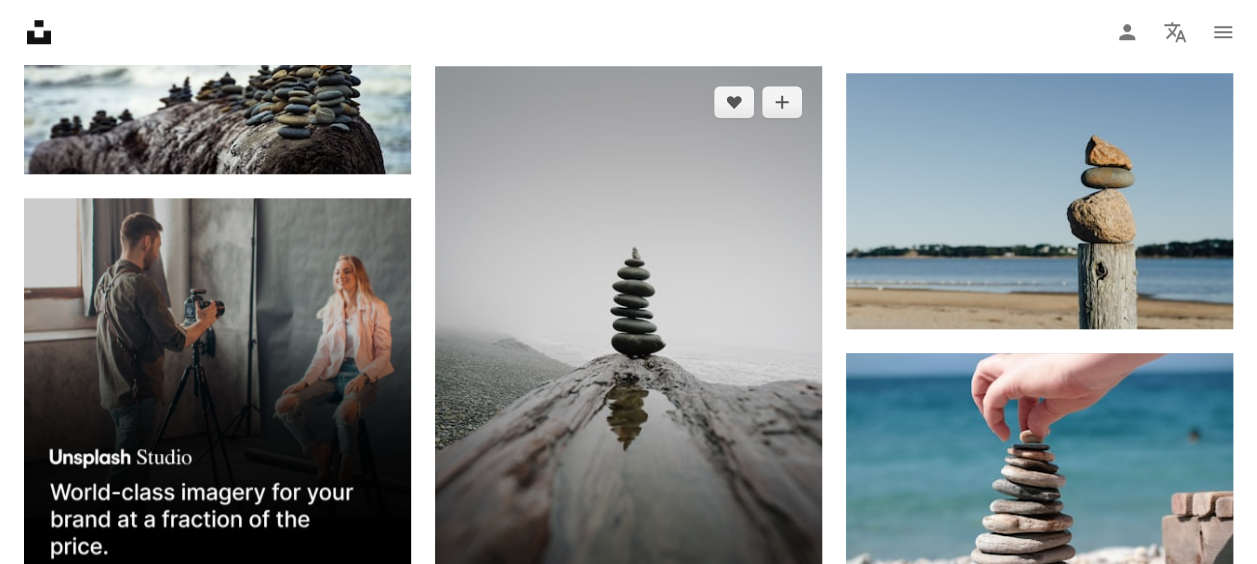 click at bounding box center (628, 356) 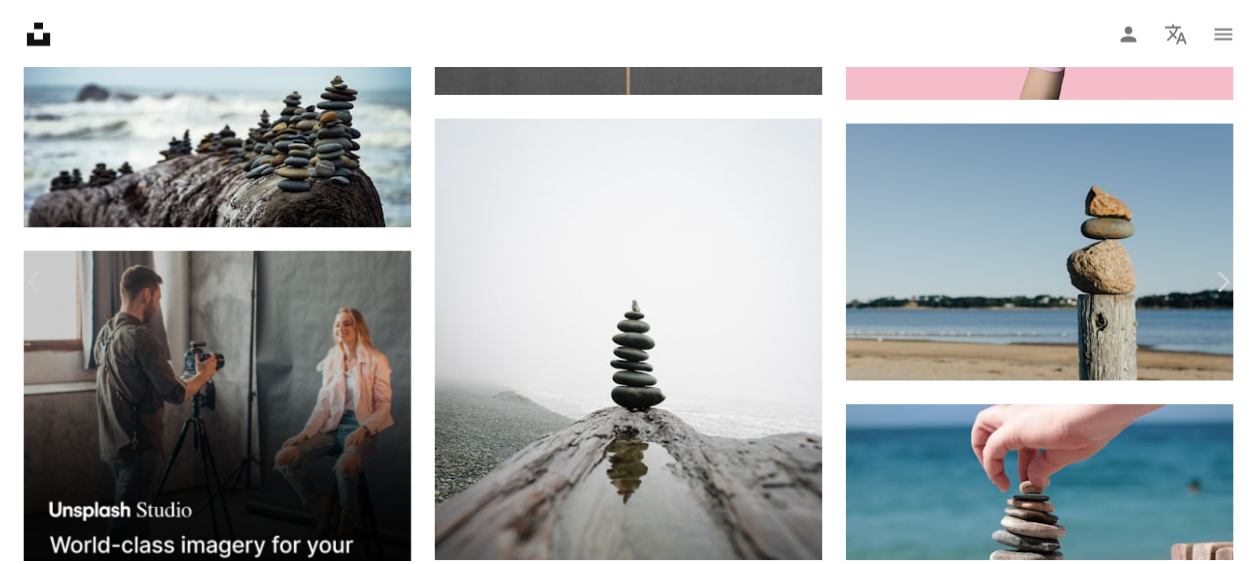 scroll, scrollTop: 0, scrollLeft: 0, axis: both 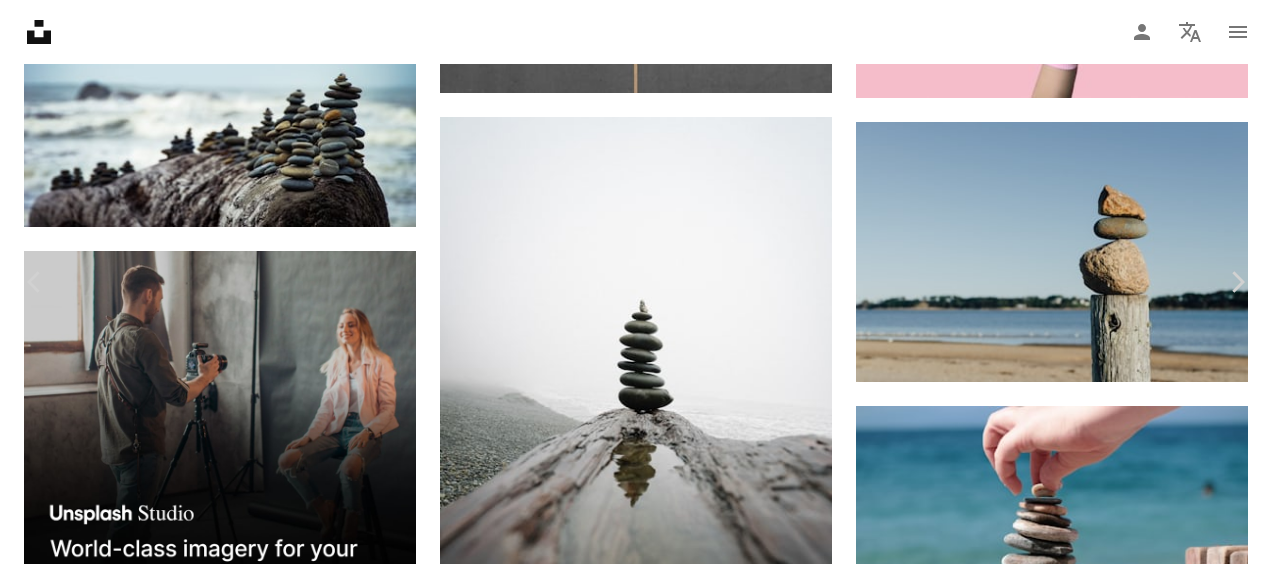 click on "An X shape Chevron left Chevron right [FIRST] [LAST] Disponible à l’embauche A checkmark inside of a circle A heart A plus sign Télécharger gratuitement Chevron down Zoom in Vues 4 096 400 Téléchargements 29 768 Présentée dans Photos ,  Spiritualité ,  Santé et bien-être A forward-right arrow Partager Info icon Infos More Actions A map marker [CITY], [STATE], [COUNTRY] Calendar outlined Publiée le  [DATE] Camera SONY, ILCE-7SM2 Safety Utilisation gratuite sous la  Licence Unsplash plage mer yoga bois arbres rocher brouillard pierre réflexion dehors Roches pierres rapport caillou souche gris bien-être États-Unis balance Washington Photos banque d’images gratuites Parcourez des images premium sur iStock  |  - 20 % avec le code UNSPLASH20 Rendez-vous sur iStock  ↗ Images associées A heart A plus sign [FIRST] [LAST] Arrow pointing down A heart A plus sign [FIRST] [LAST] Arrow pointing down Plus sign for Unsplash+" at bounding box center (636, 5469) 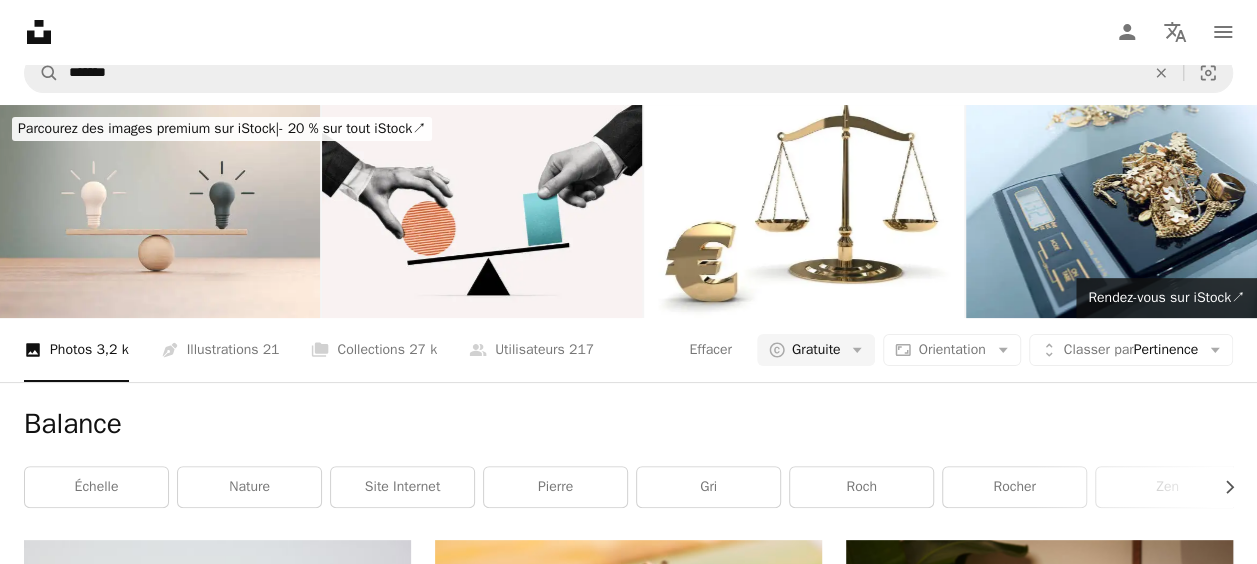 scroll, scrollTop: 0, scrollLeft: 0, axis: both 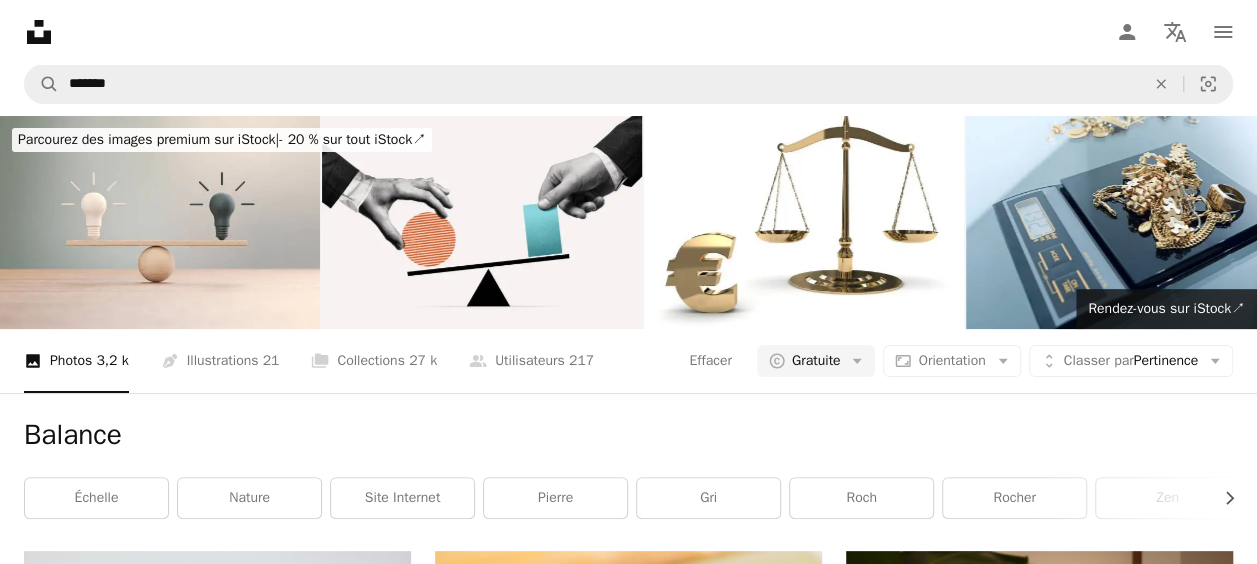 click on "Balance" at bounding box center (628, 435) 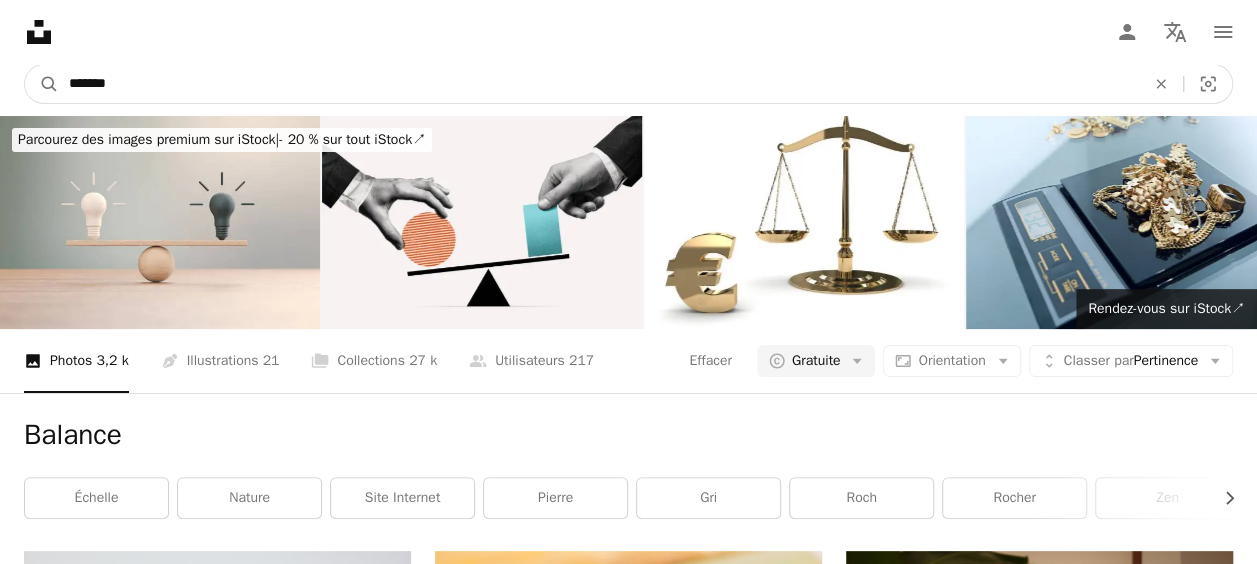 click on "*******" at bounding box center [599, 84] 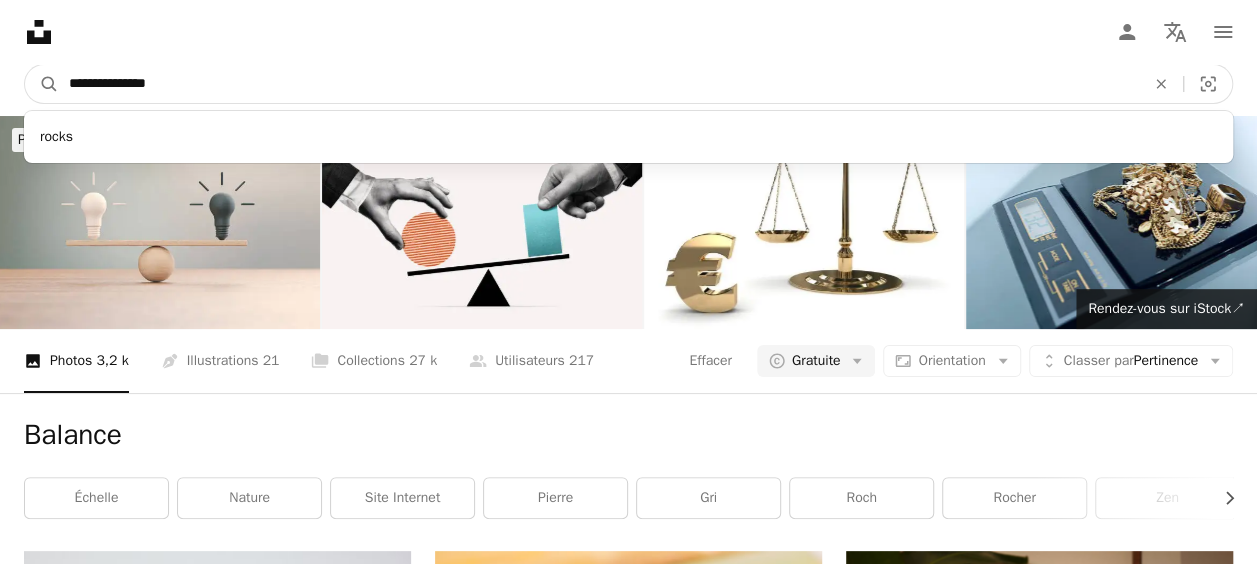 type on "**********" 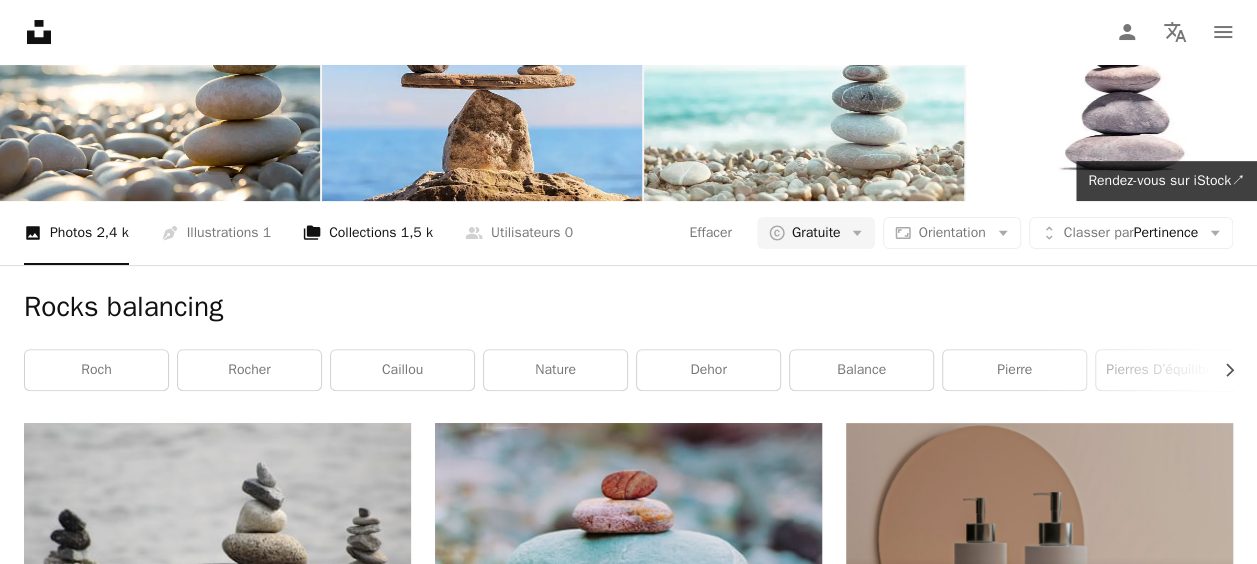 scroll, scrollTop: 0, scrollLeft: 0, axis: both 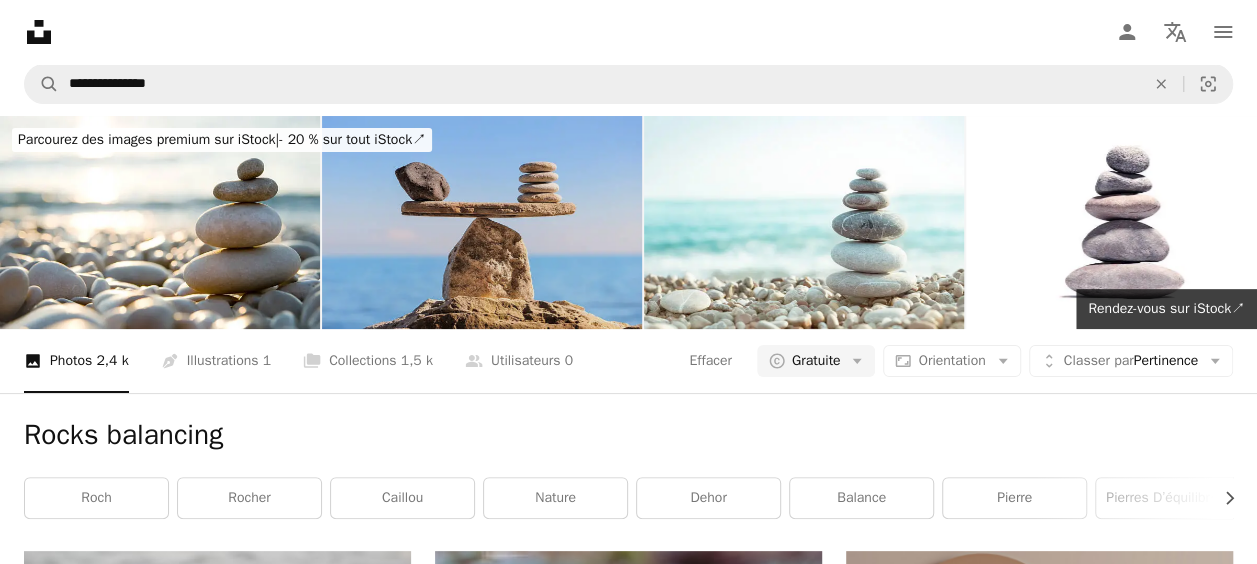 click at bounding box center (482, 222) 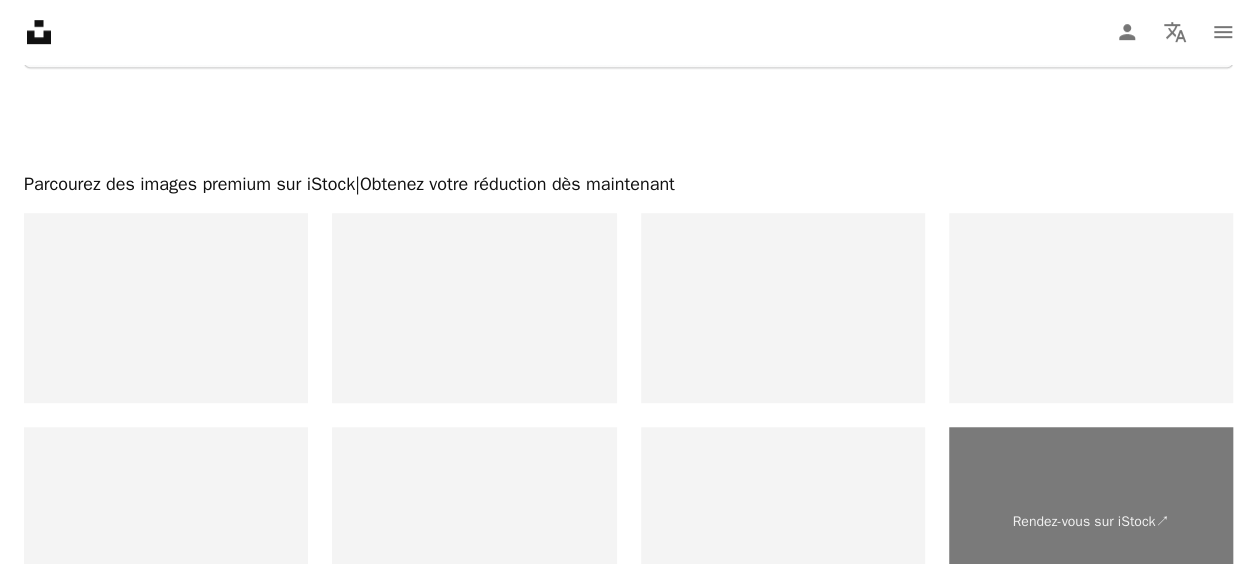 scroll, scrollTop: 4200, scrollLeft: 0, axis: vertical 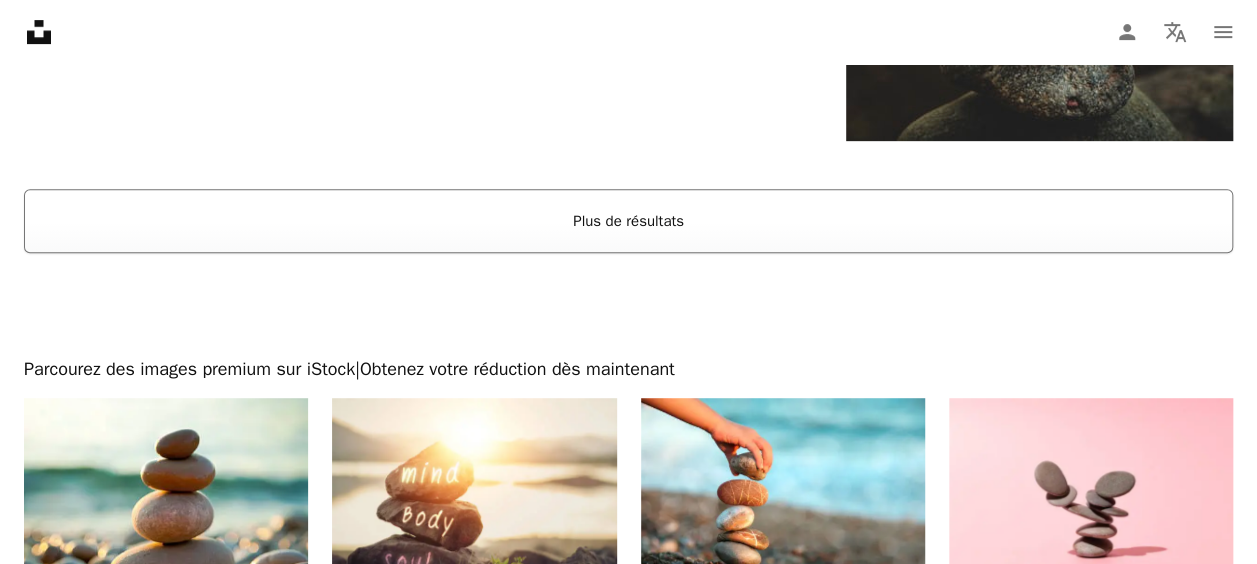 click on "Plus de résultats" at bounding box center [628, 221] 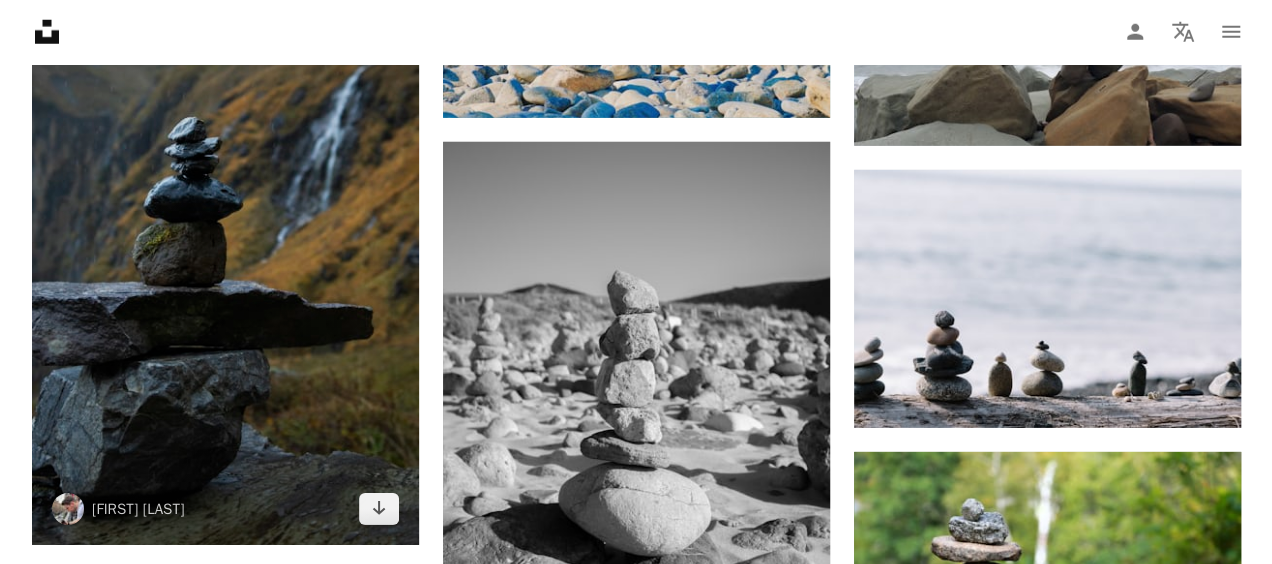 scroll, scrollTop: 6589, scrollLeft: 0, axis: vertical 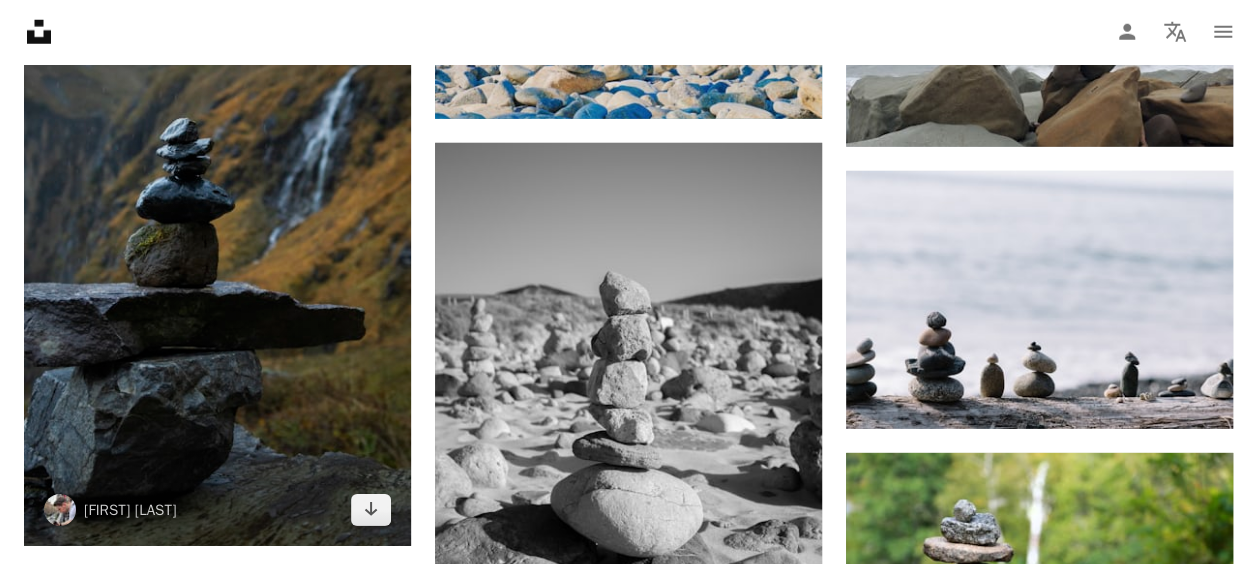 click at bounding box center [217, 201] 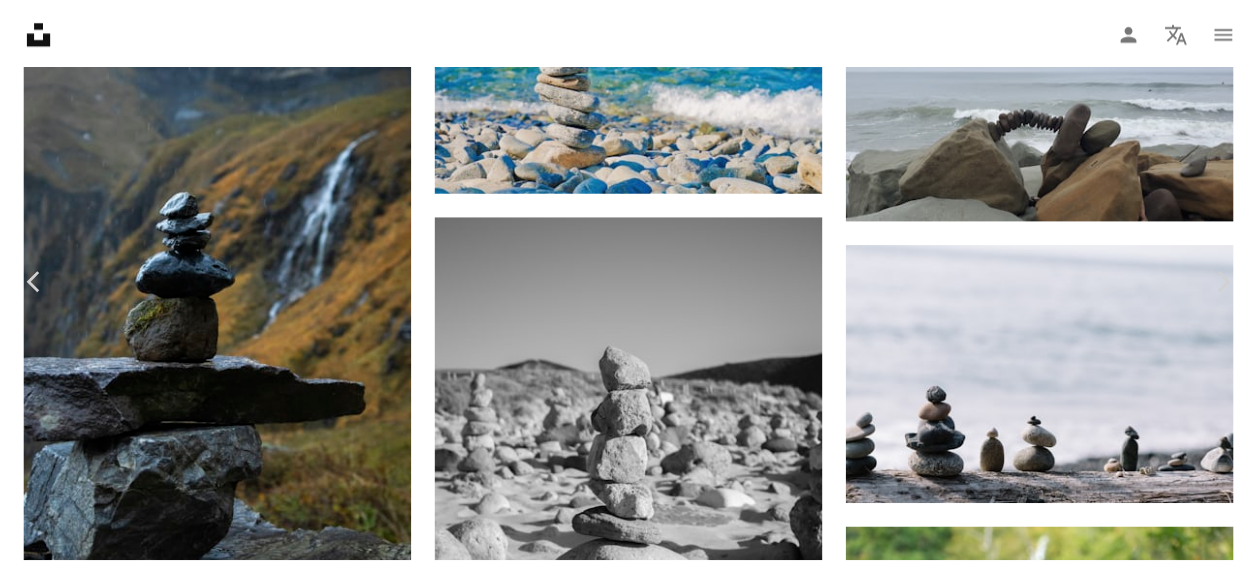 scroll, scrollTop: 872, scrollLeft: 0, axis: vertical 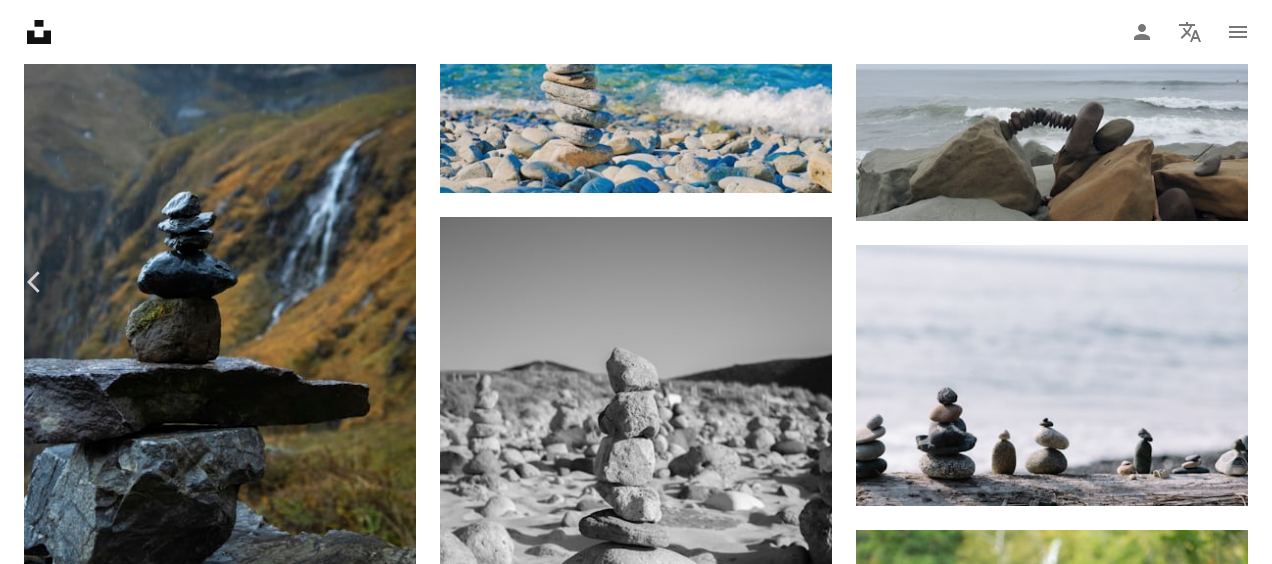 click at bounding box center (765, 6638) 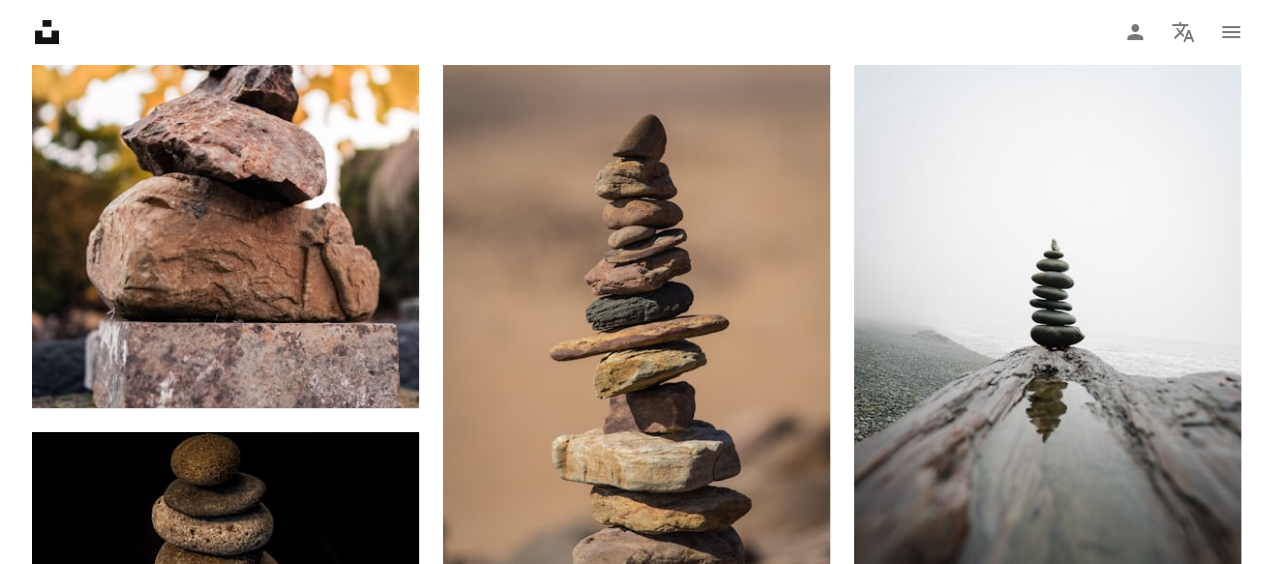 scroll, scrollTop: 7883, scrollLeft: 0, axis: vertical 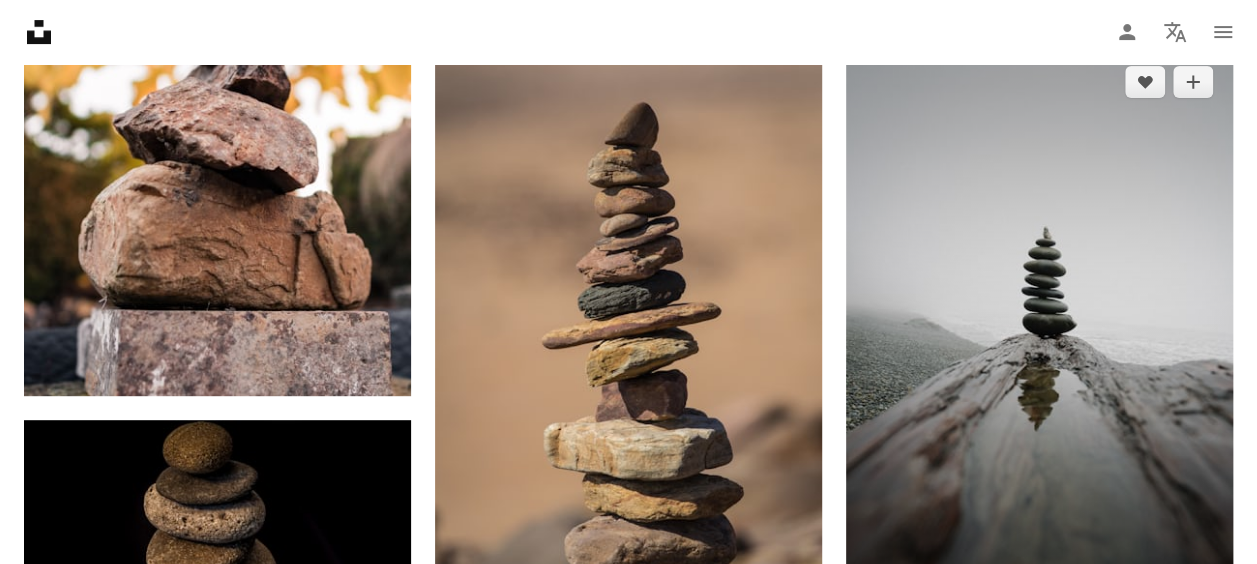 click at bounding box center [1039, 336] 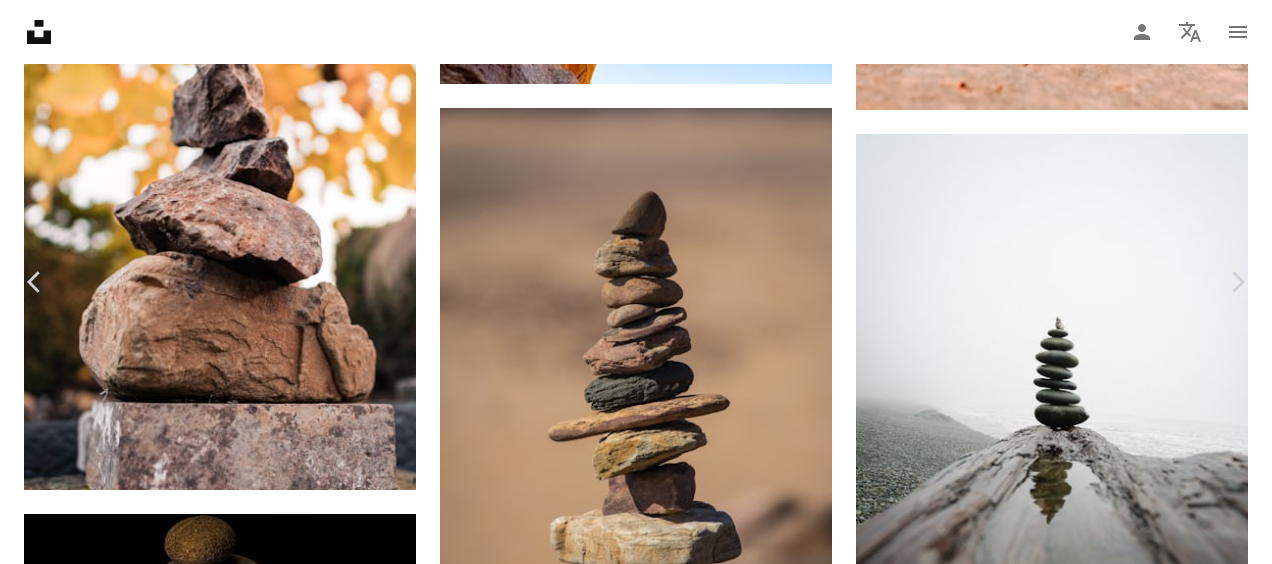 click on "Télécharger gratuitement" at bounding box center [1040, 5089] 